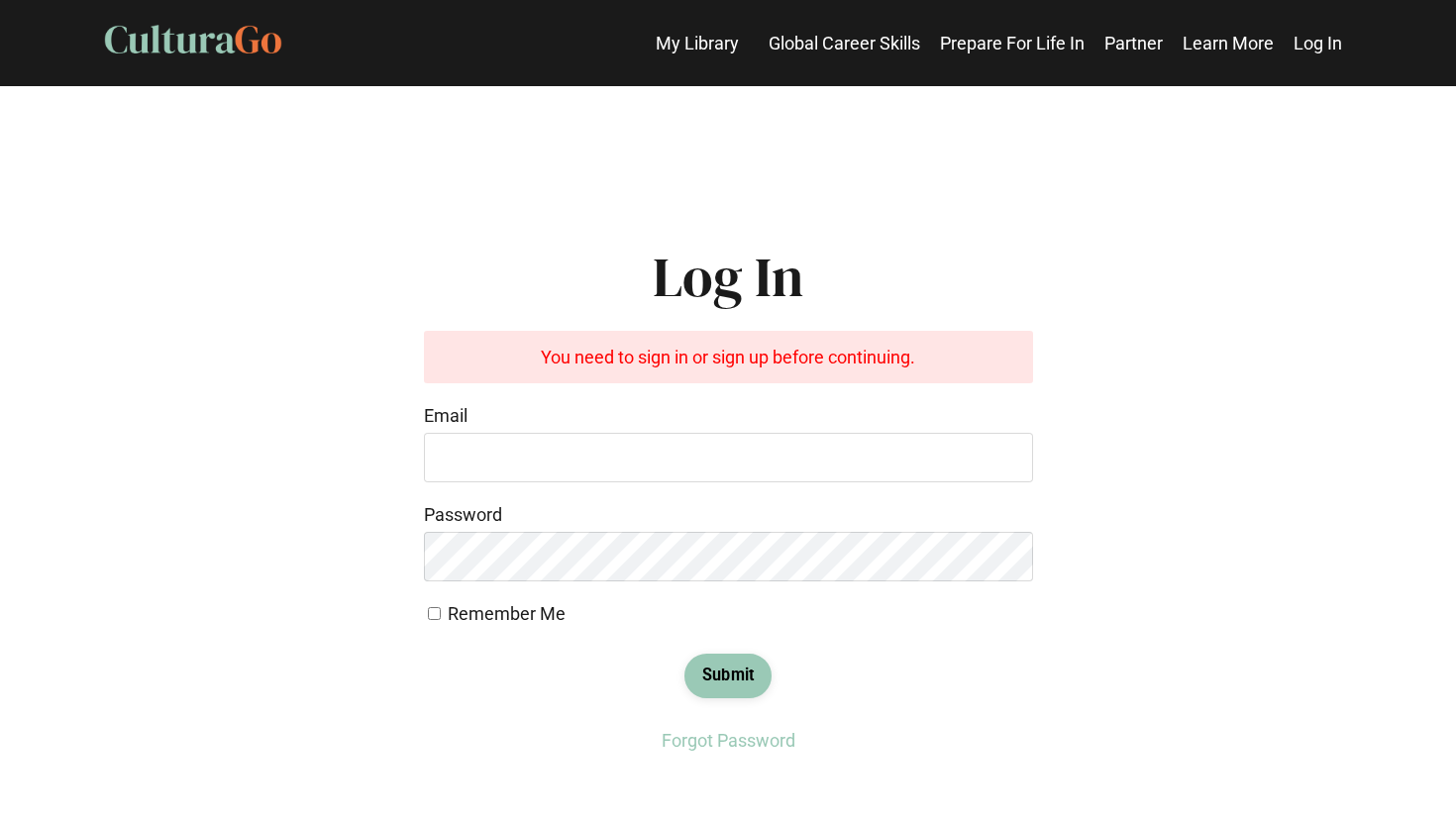 scroll, scrollTop: 0, scrollLeft: 0, axis: both 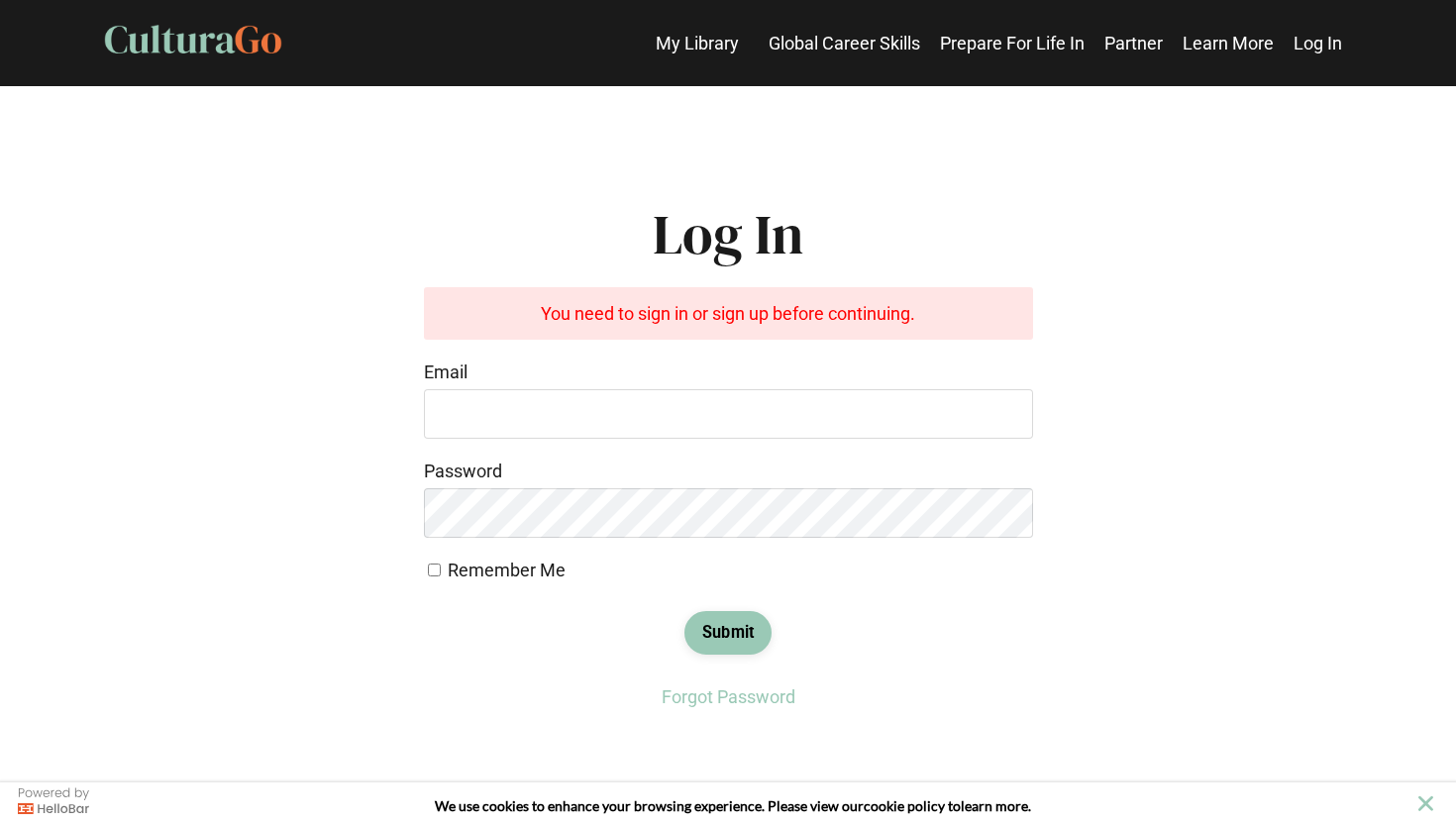 click on "Global Career Skills" at bounding box center (844, 43) 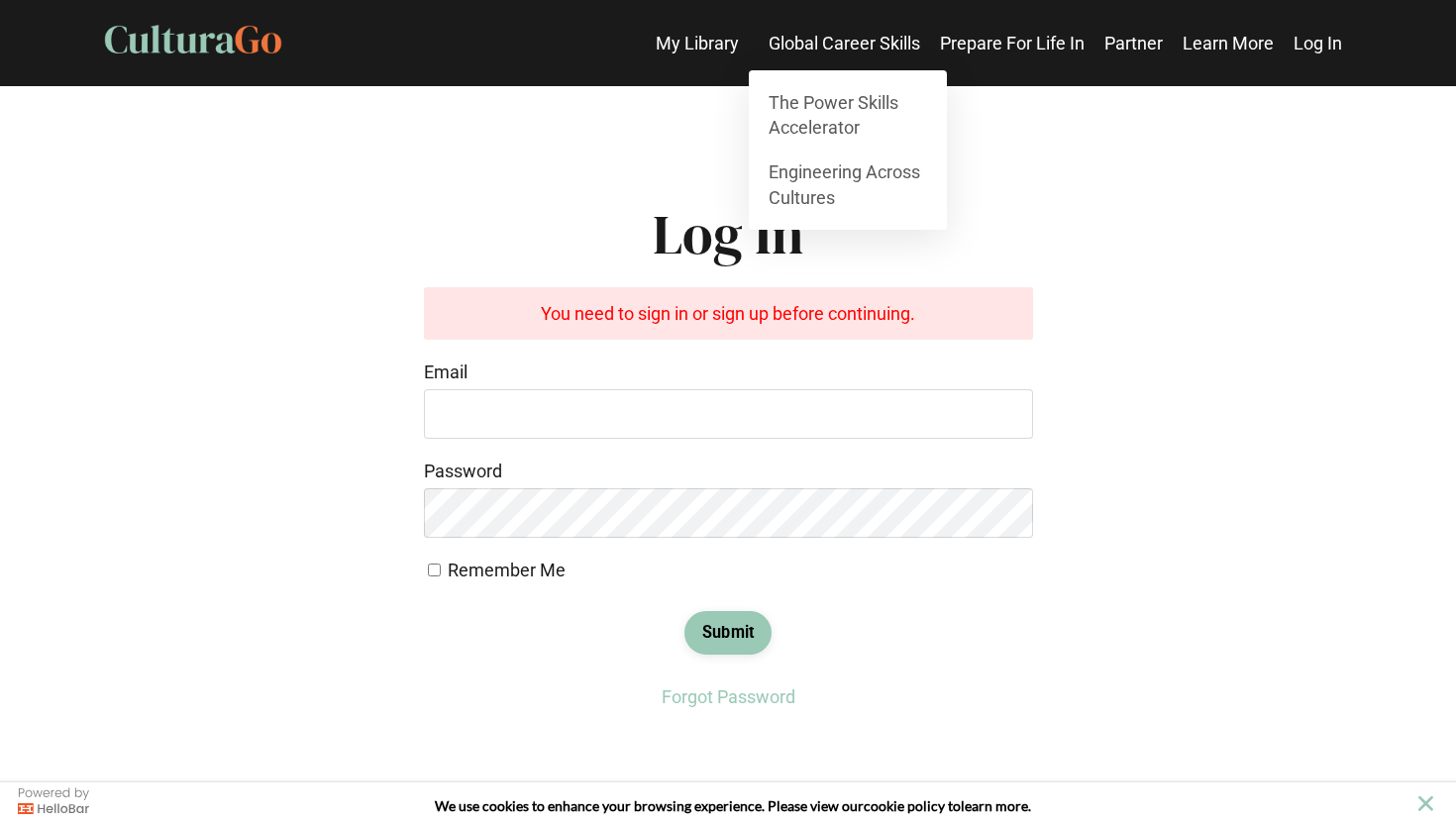 click on "Log In" at bounding box center (1317, 43) 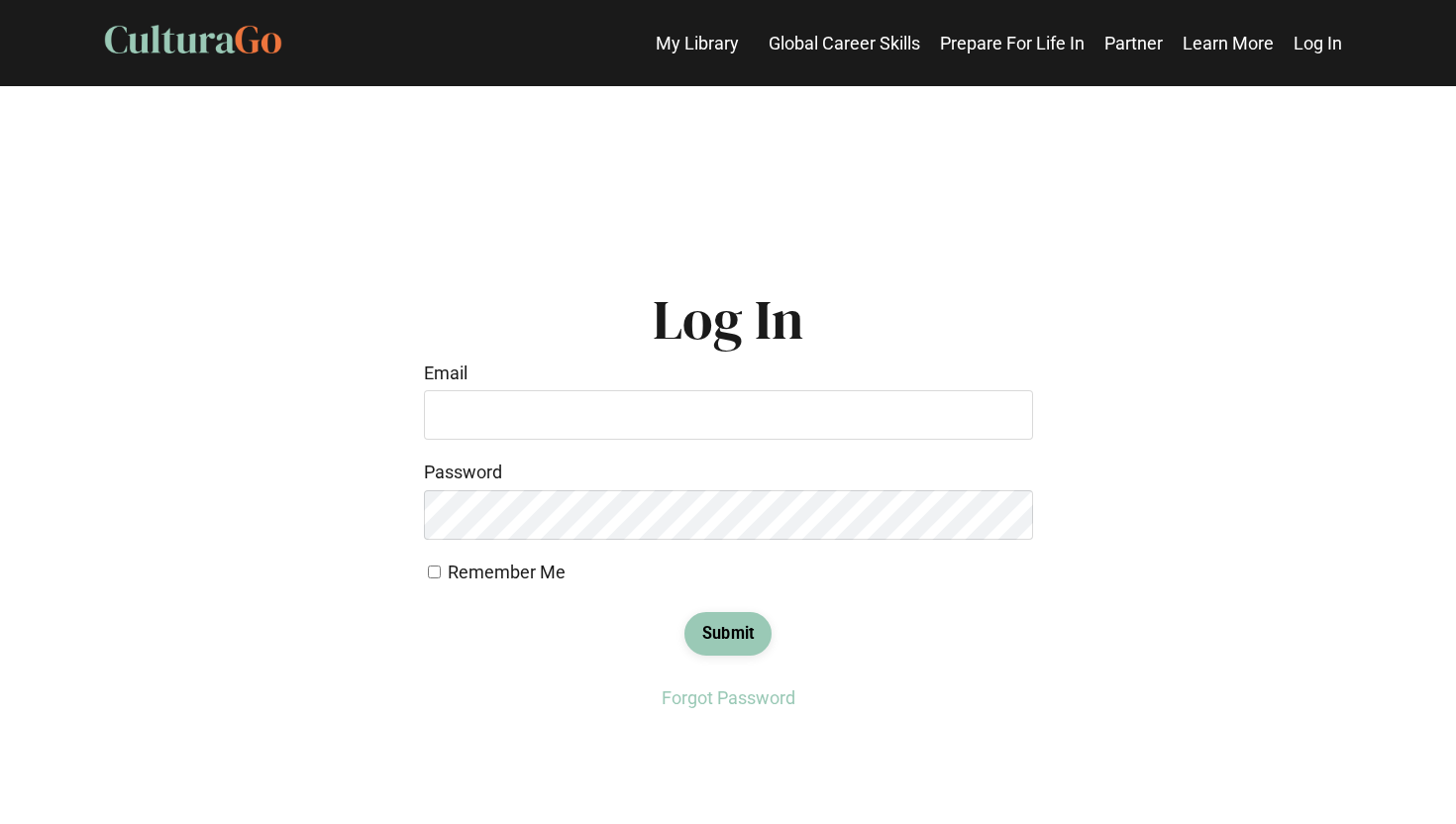 scroll, scrollTop: 0, scrollLeft: 0, axis: both 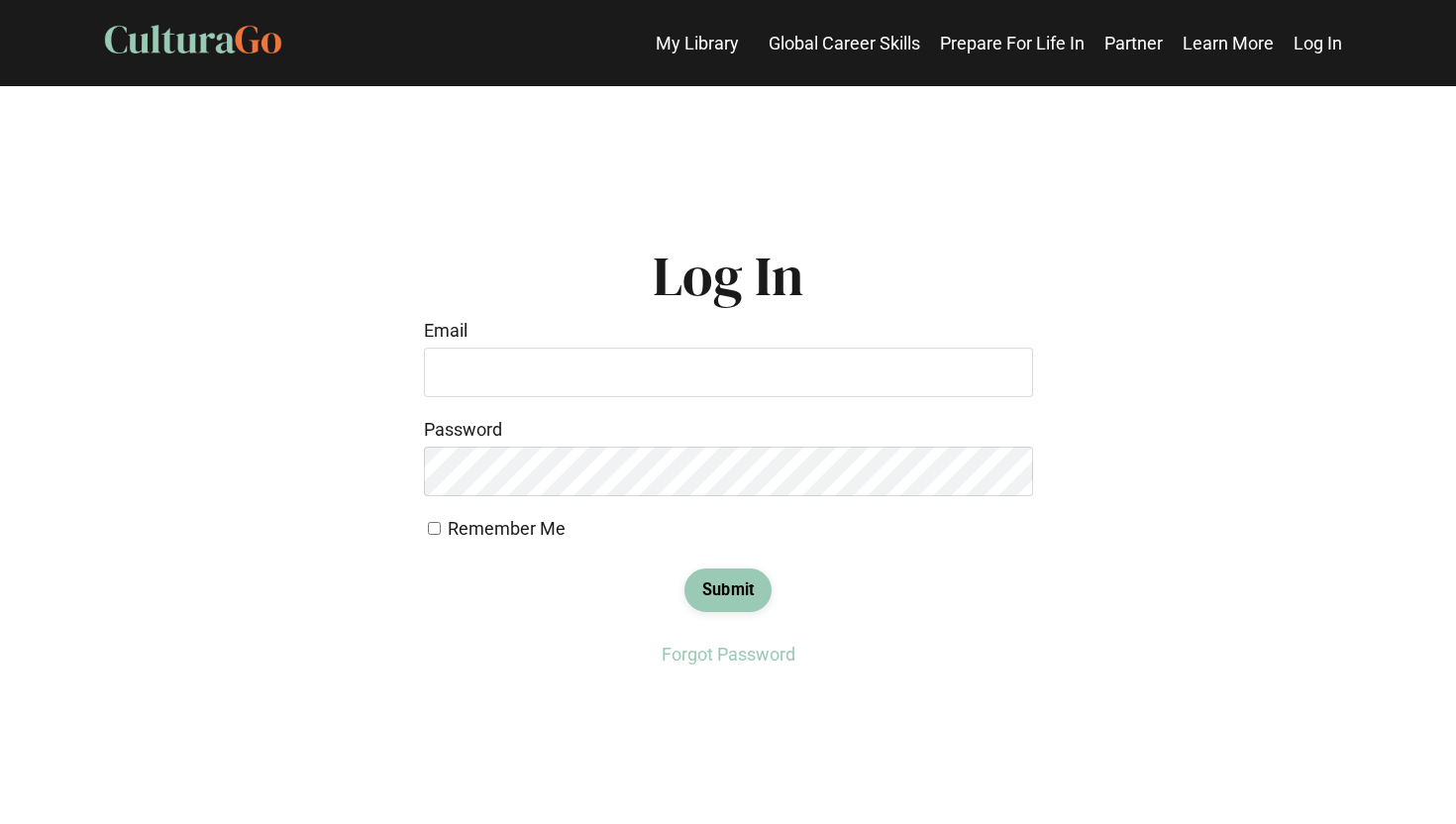 type on "**********" 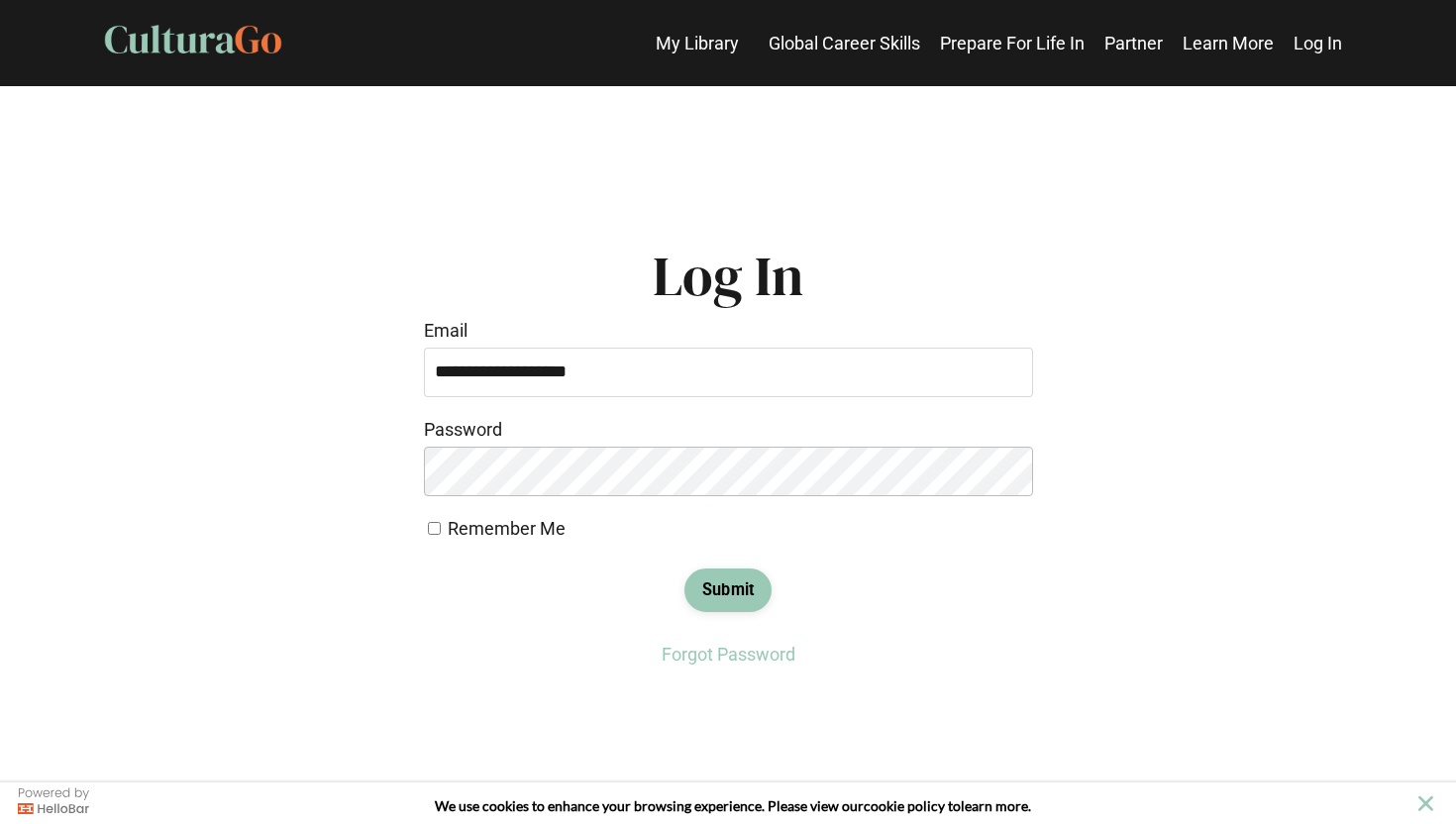 click on "Submit" at bounding box center (728, 590) 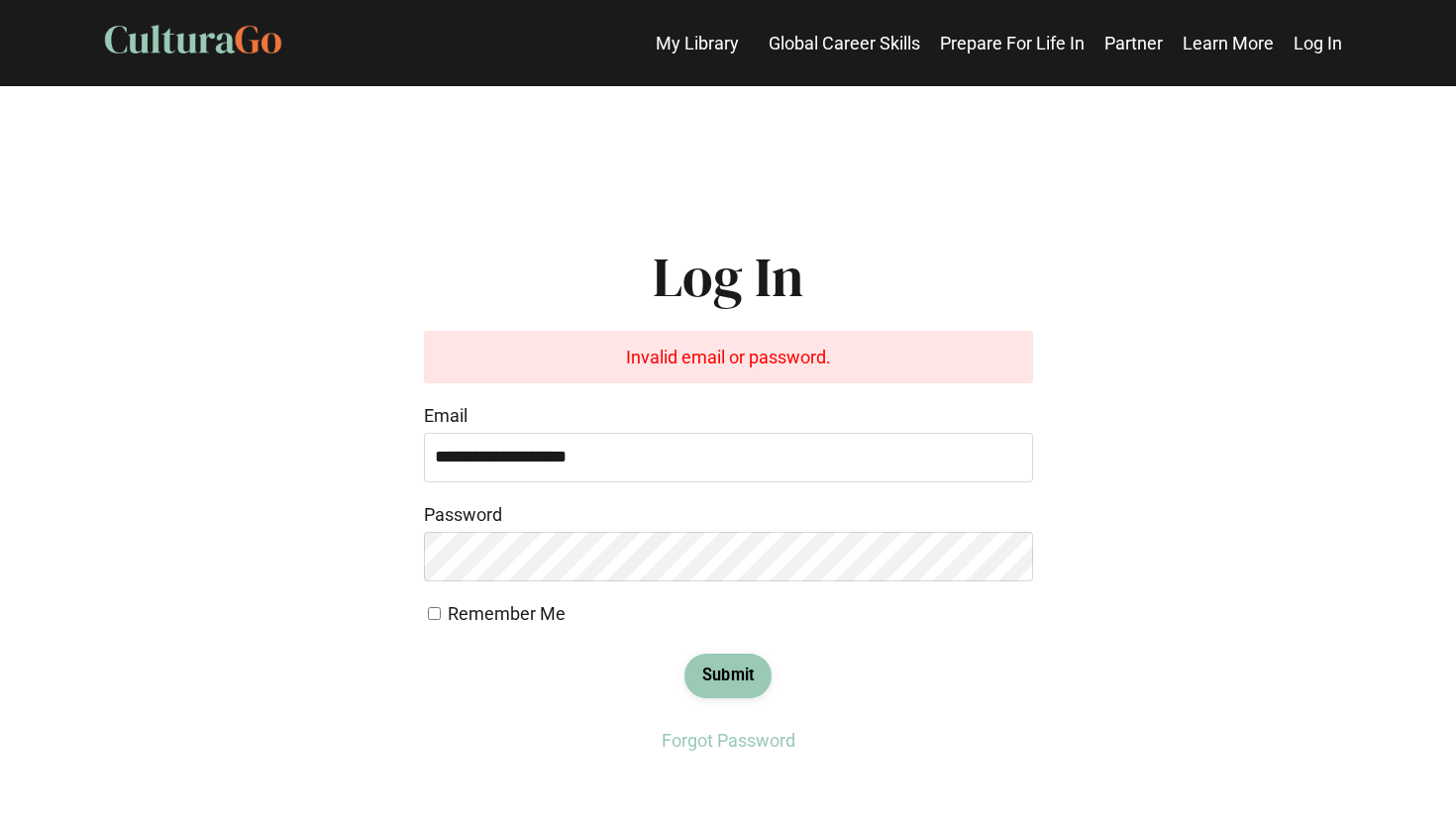 scroll, scrollTop: 0, scrollLeft: 0, axis: both 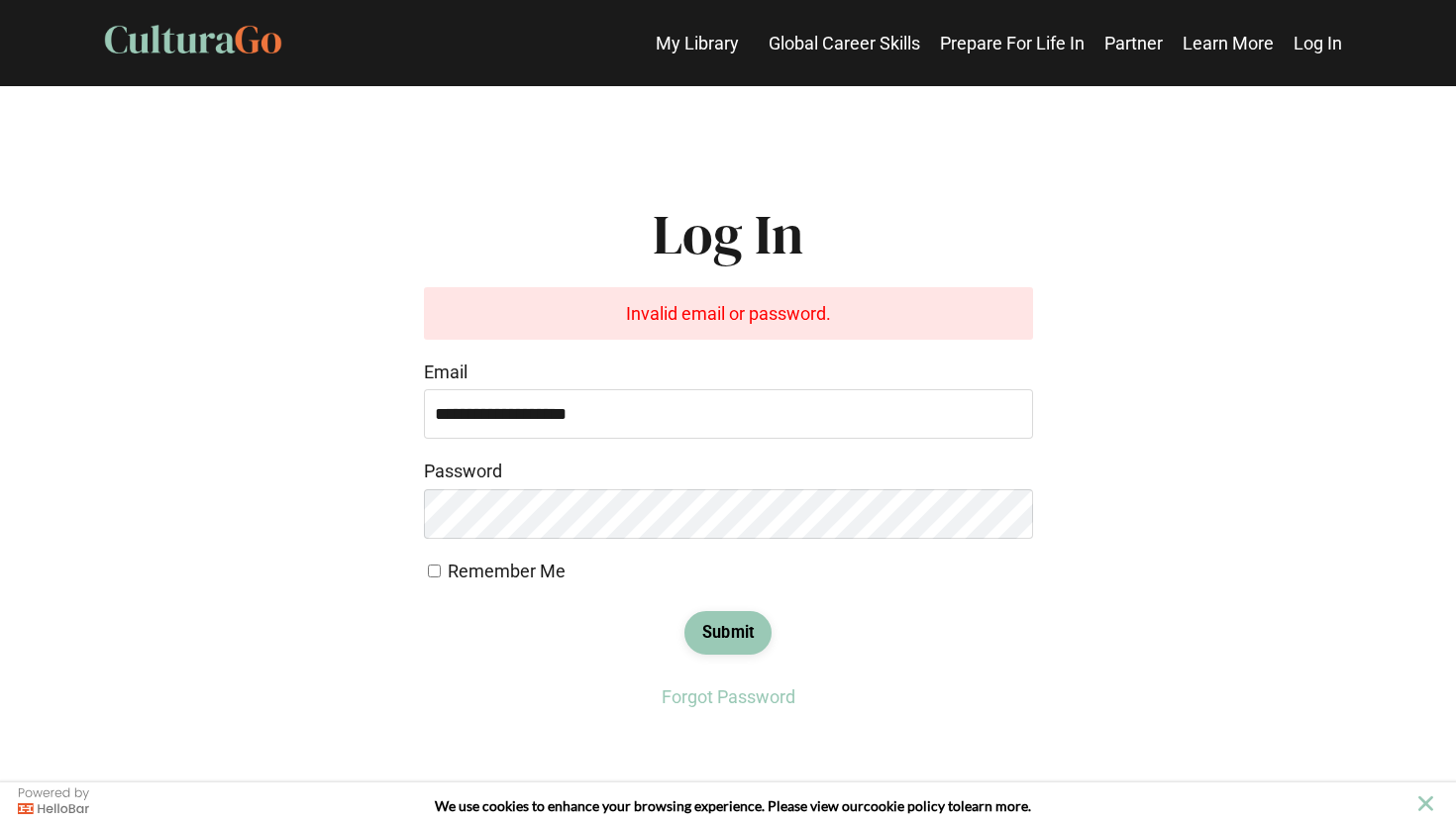 click on "My Library" at bounding box center (697, 43) 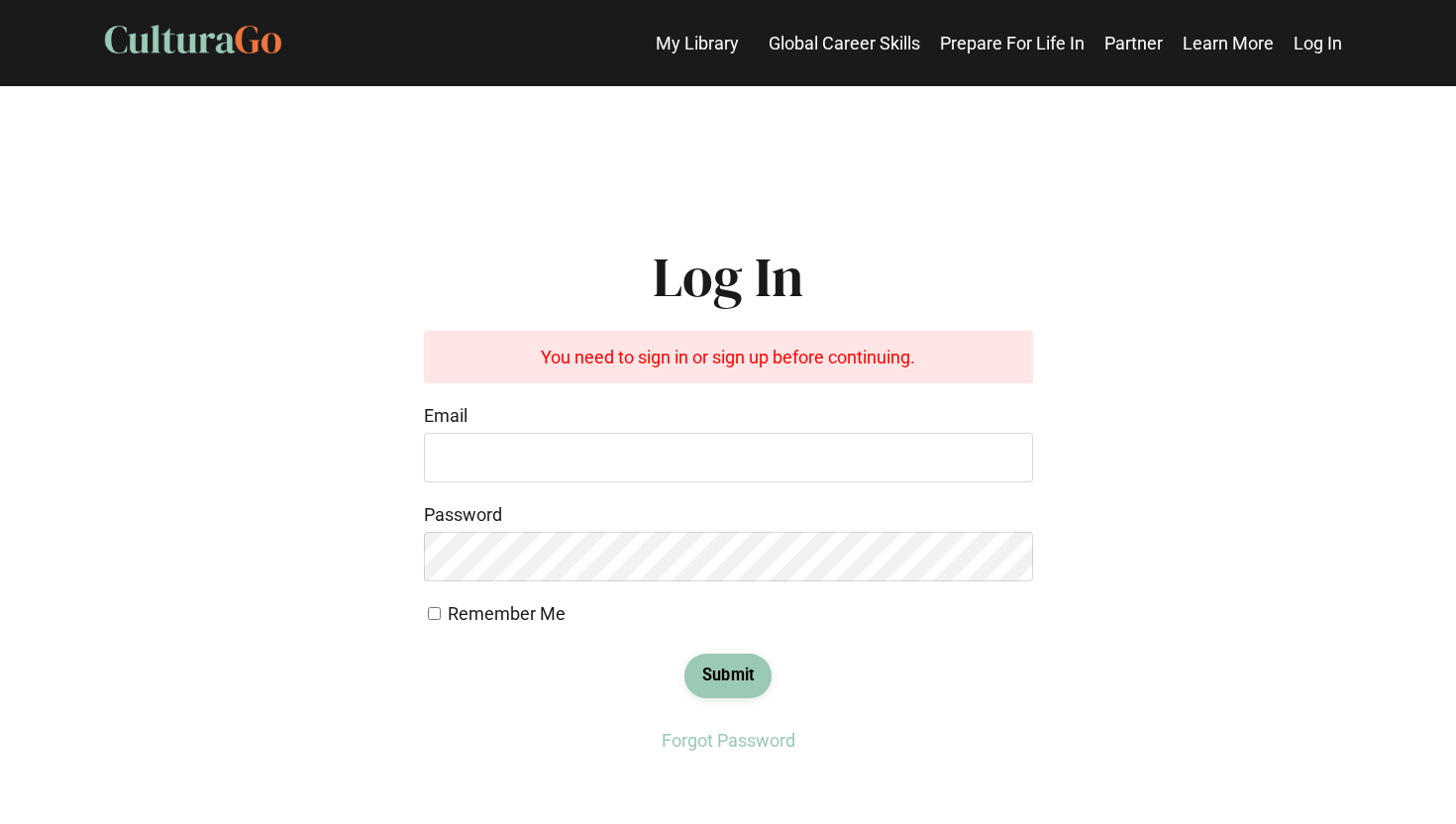scroll, scrollTop: 0, scrollLeft: 0, axis: both 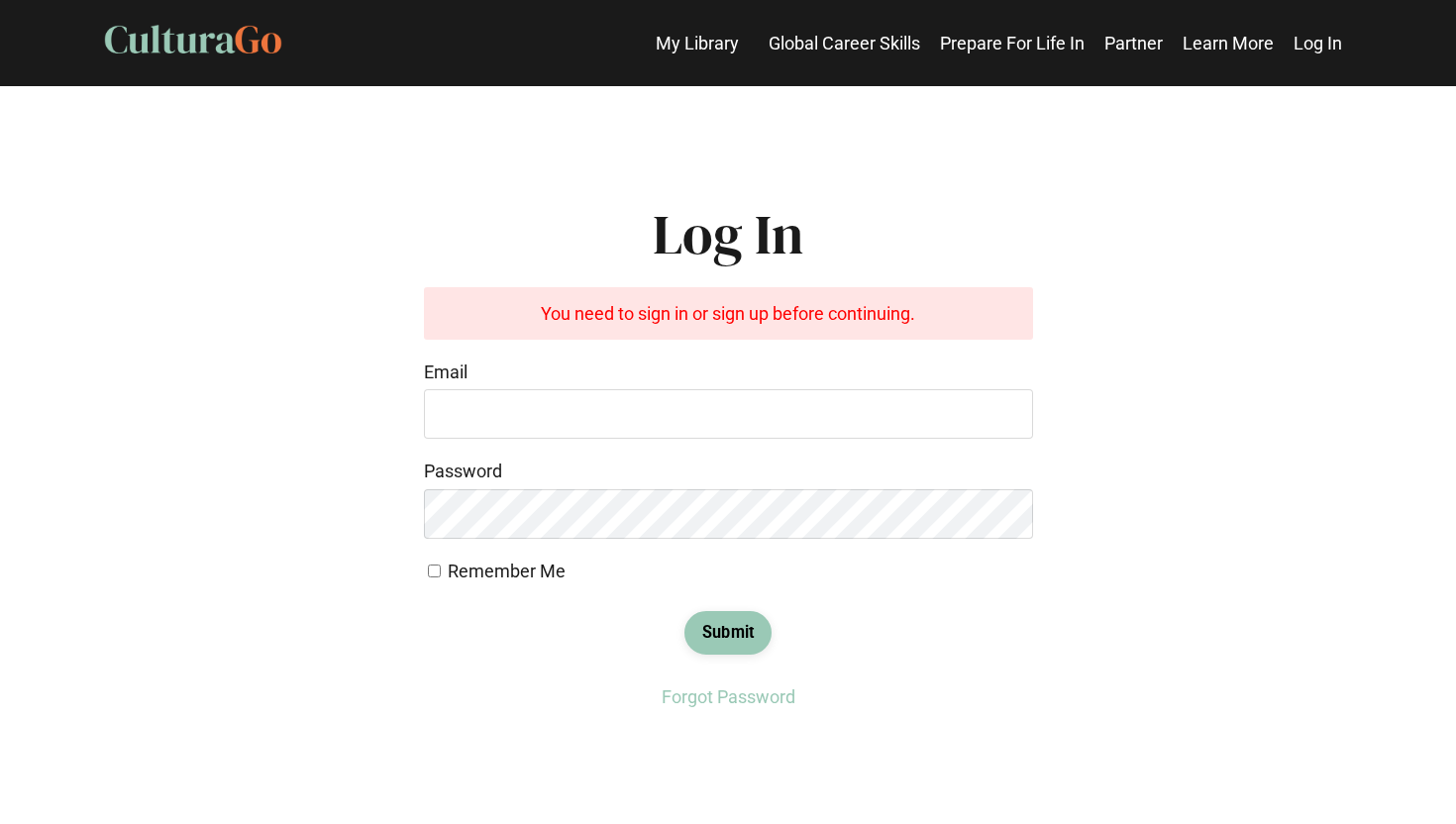 click on "Email" at bounding box center (728, 414) 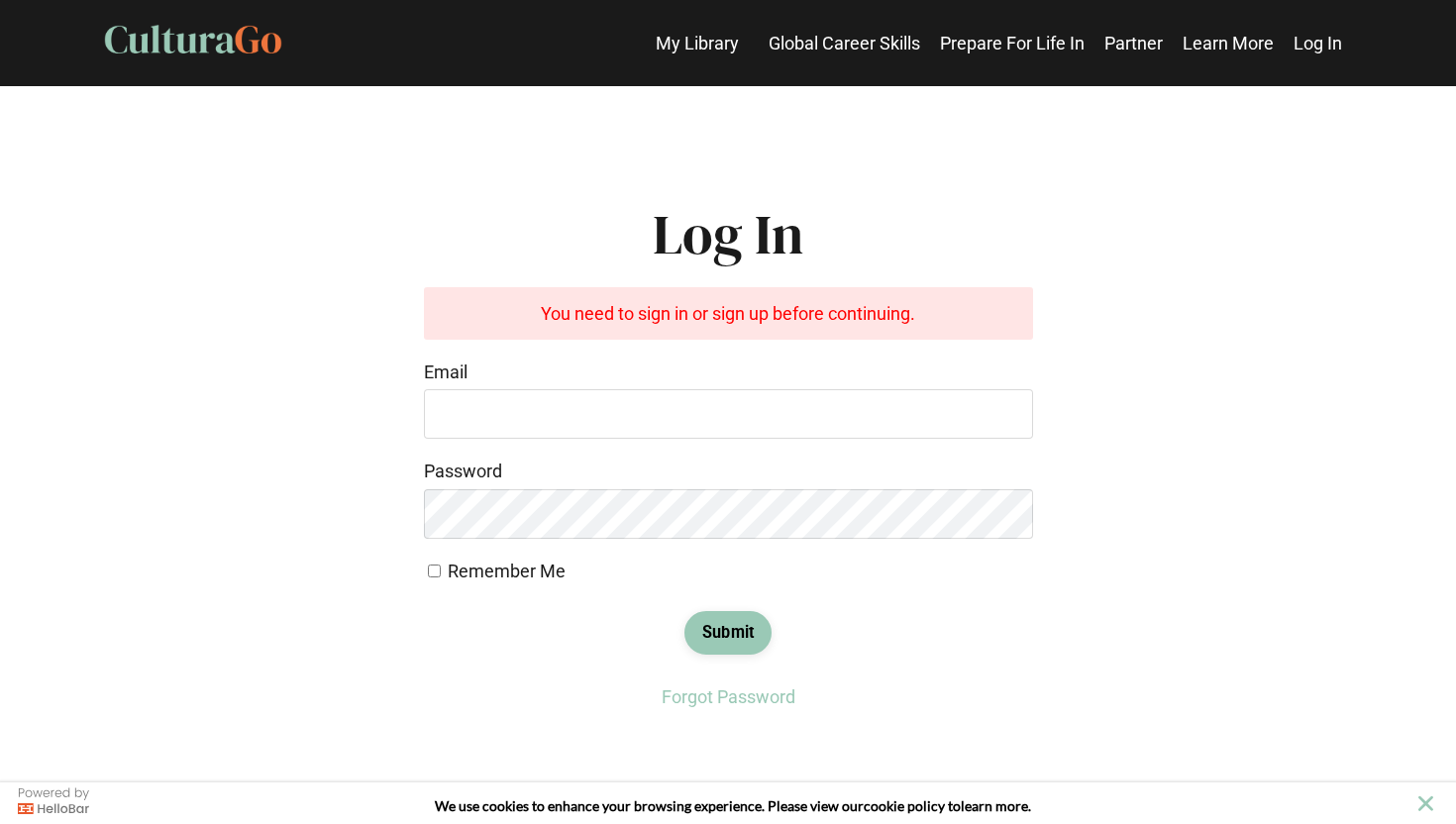 type on "**********" 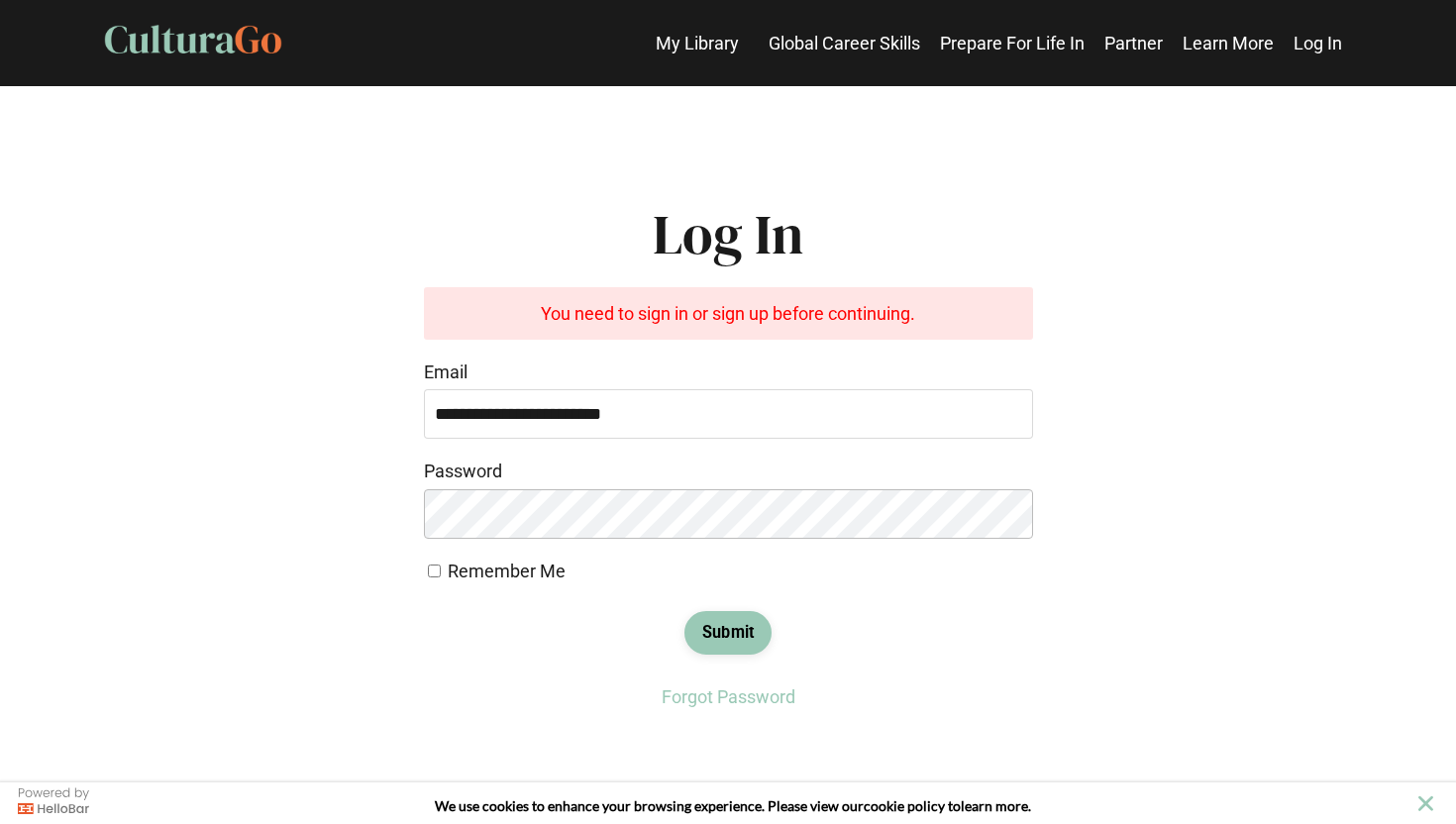 click on "Submit" at bounding box center (728, 633) 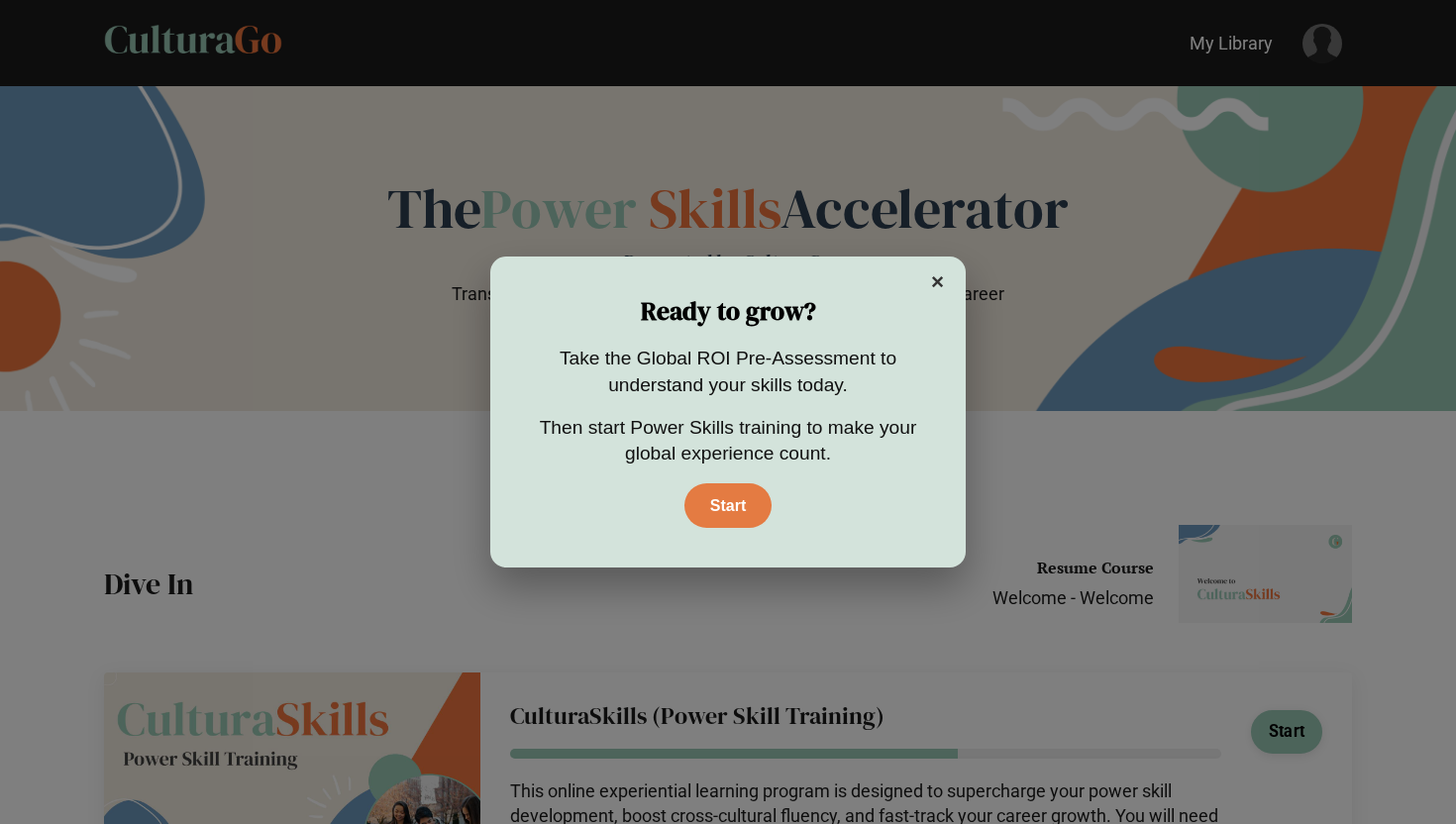 scroll, scrollTop: 0, scrollLeft: 0, axis: both 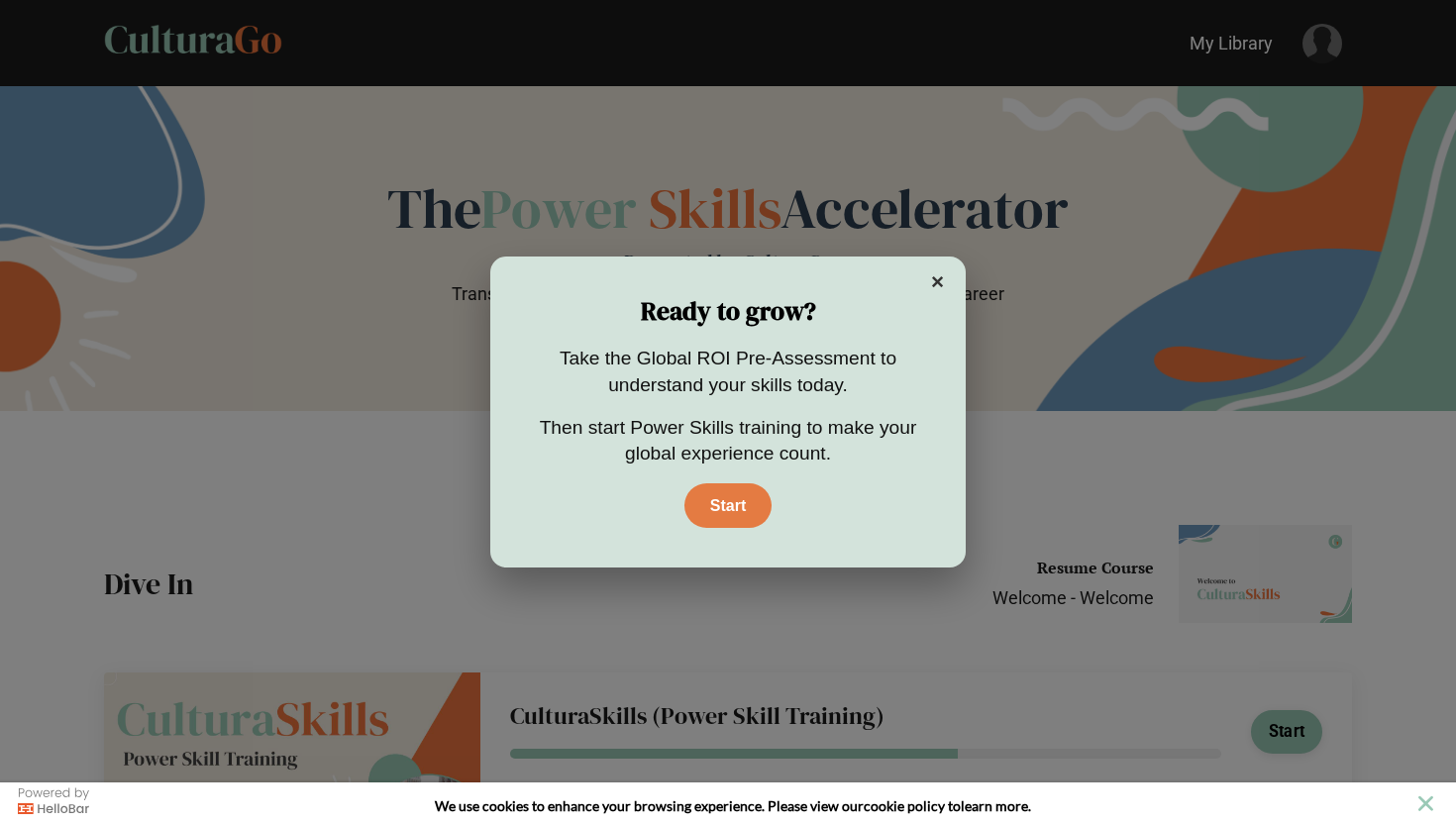 click on "×" at bounding box center [937, 282] 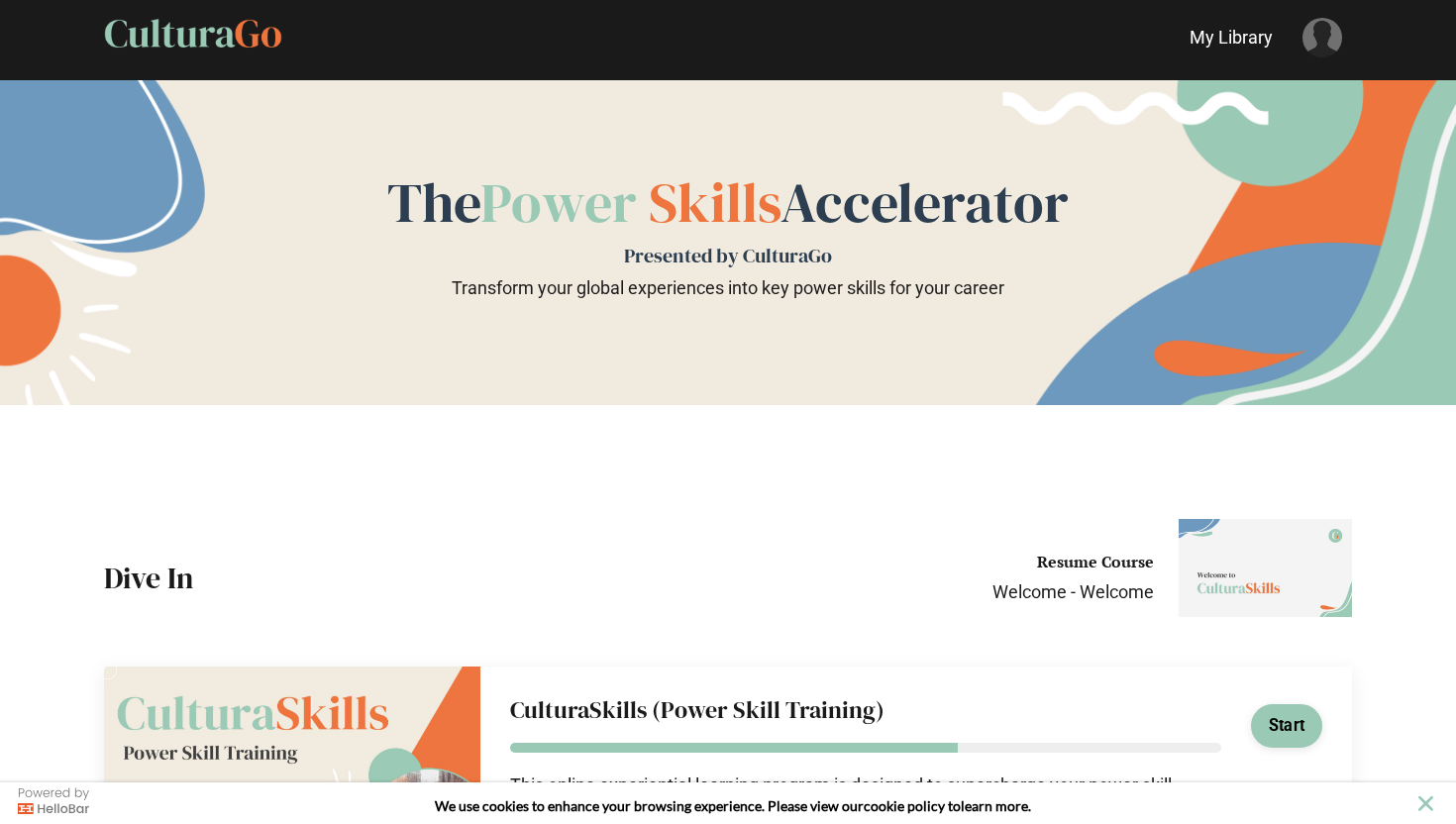 scroll, scrollTop: 0, scrollLeft: 0, axis: both 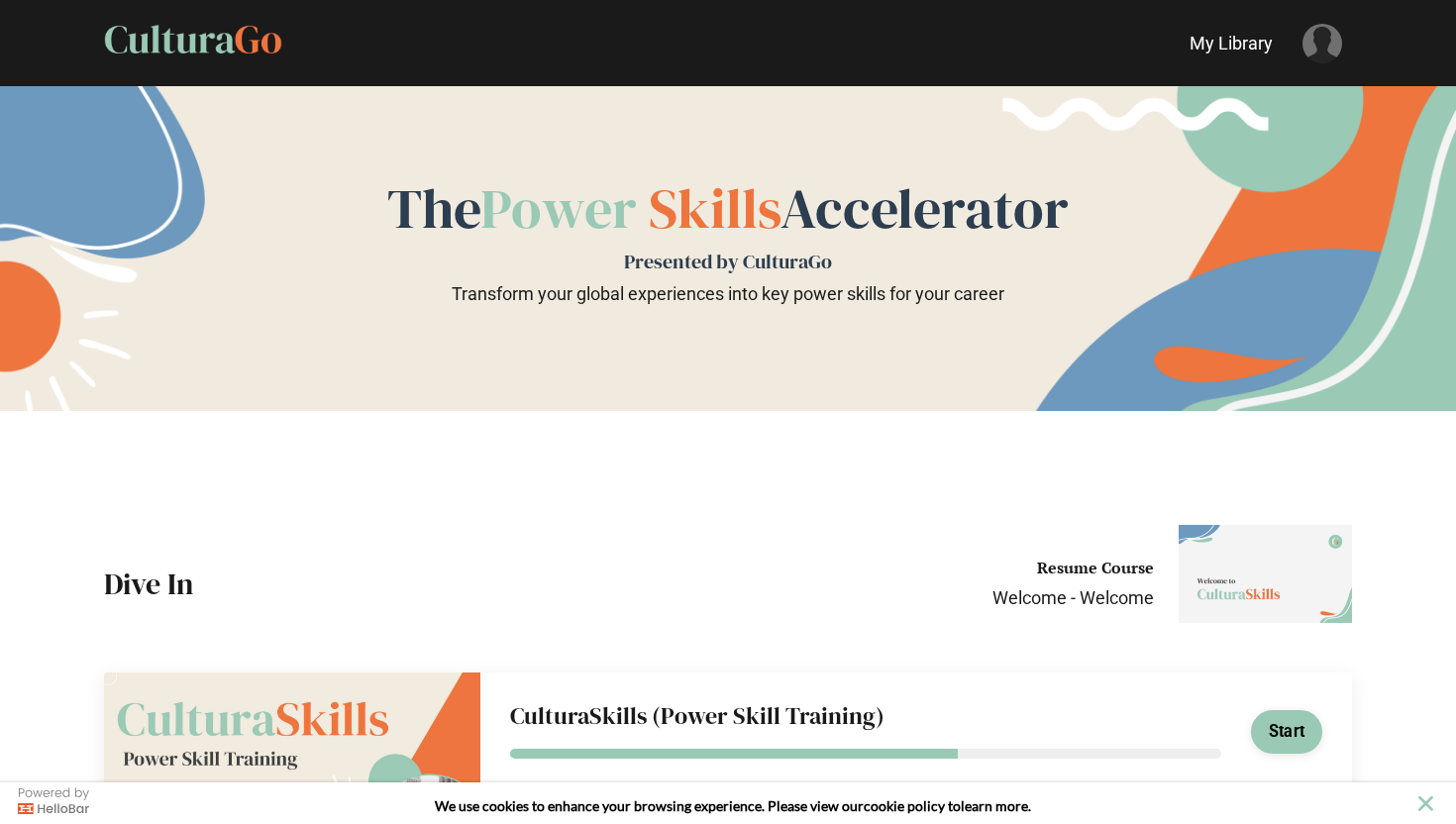 click on "My Library" at bounding box center [1231, 43] 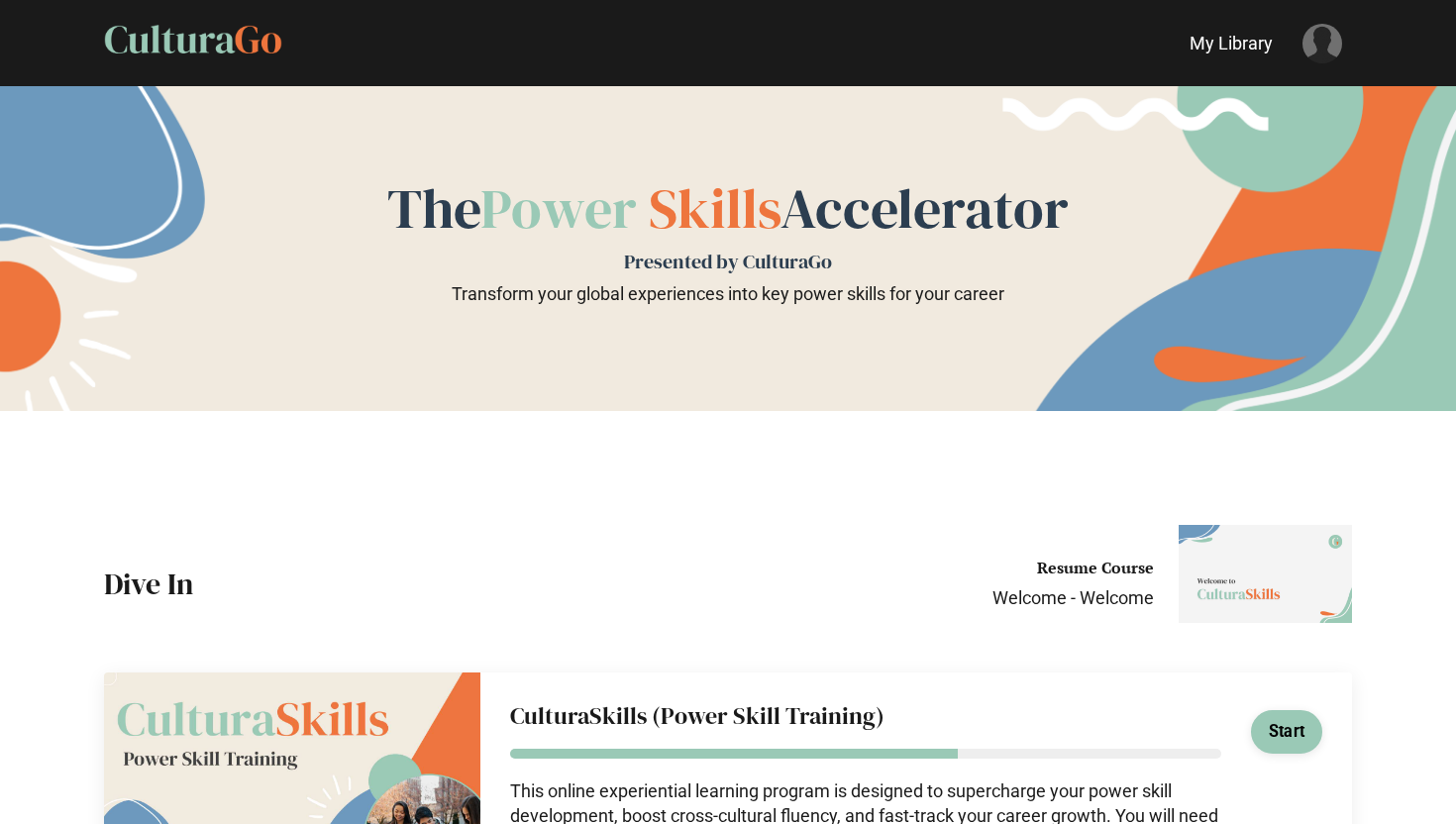 scroll, scrollTop: 0, scrollLeft: 0, axis: both 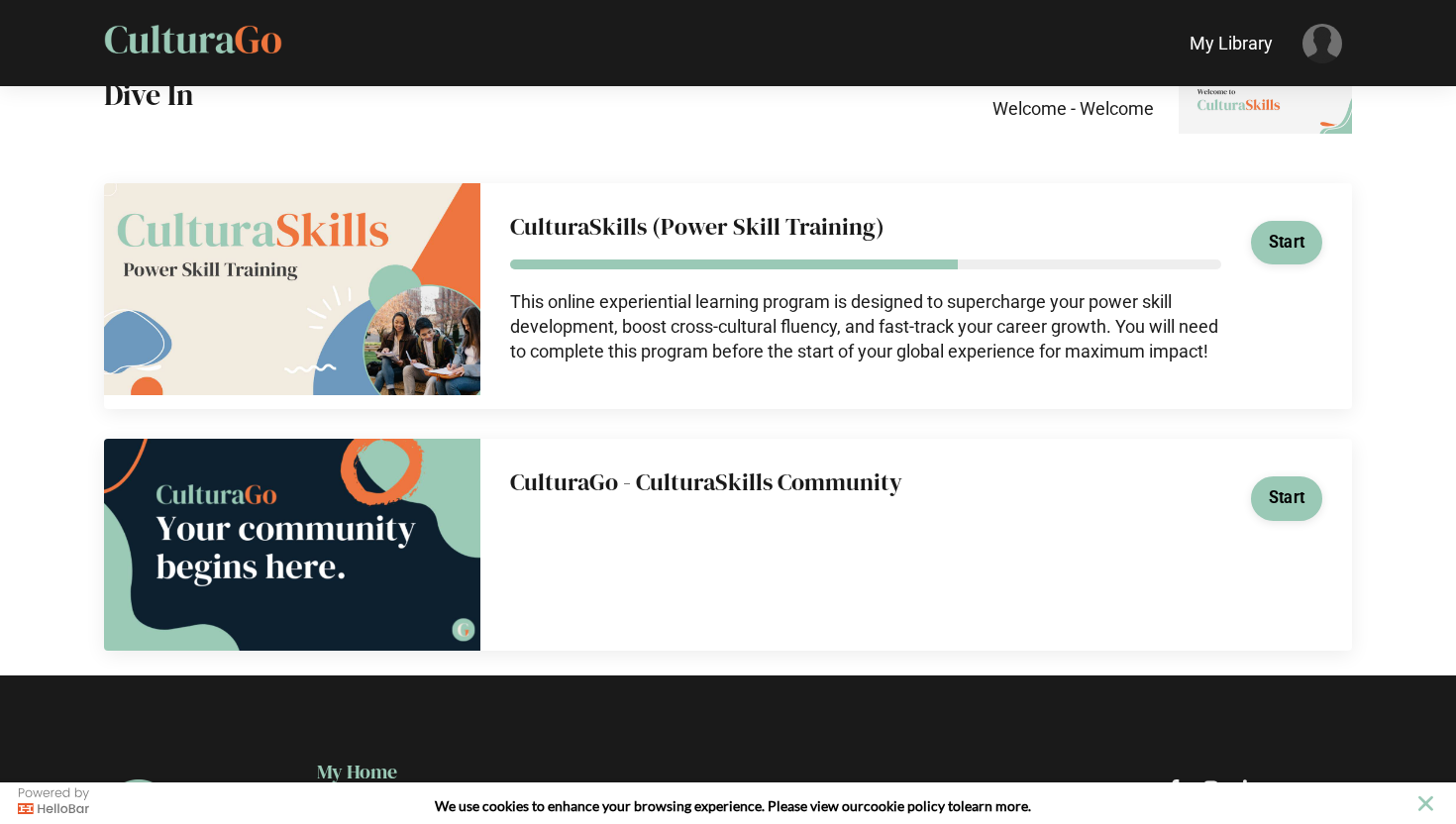click on "This online experiential learning program is designed to supercharge your power skill development, boost cross-cultural fluency, and fast-track your career growth. You will need to complete this program before the start of your global experience for maximum impact!" at bounding box center (866, 327) 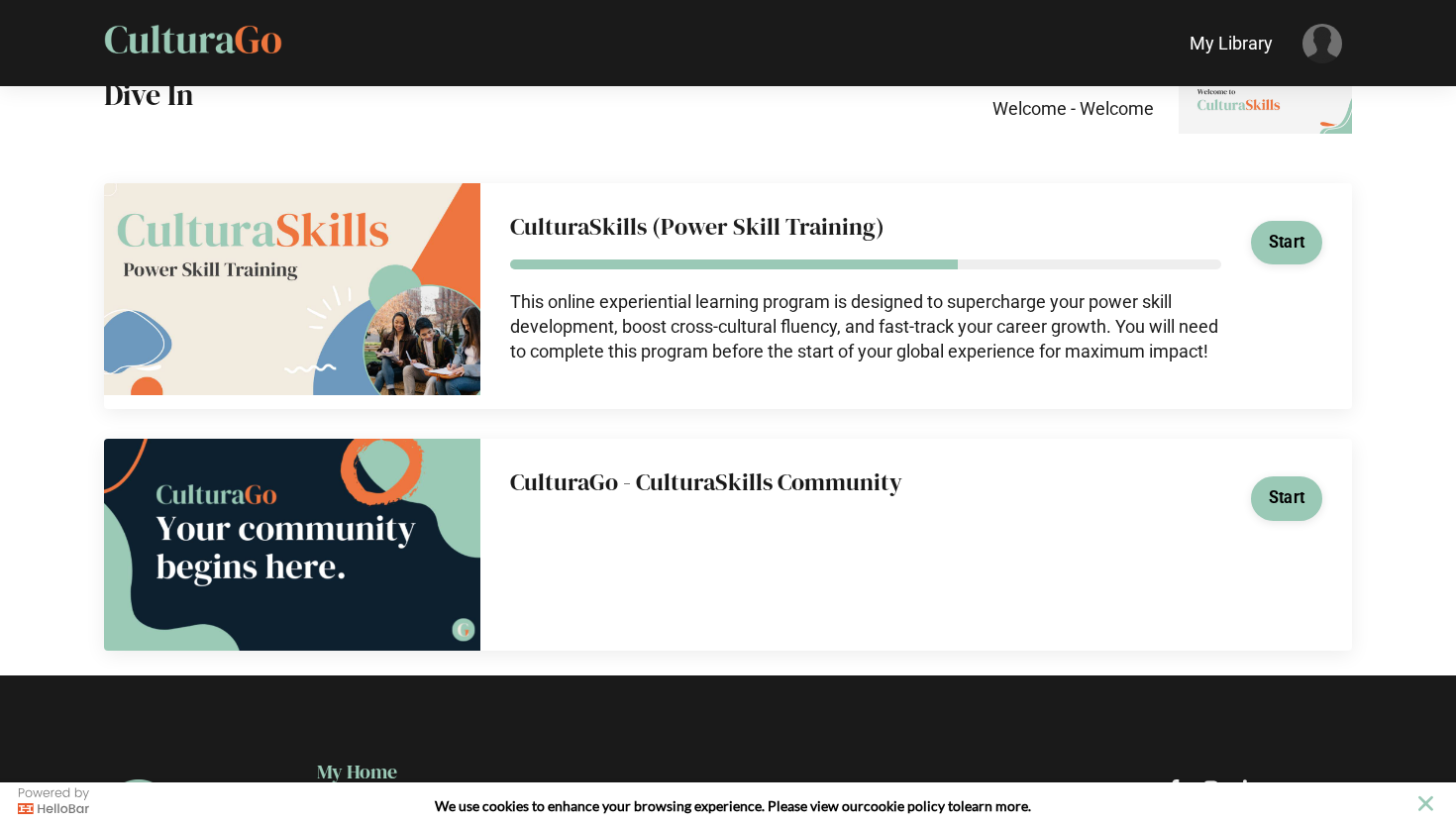 click on "CulturaSkills (Power Skill Training)" at bounding box center (866, 227) 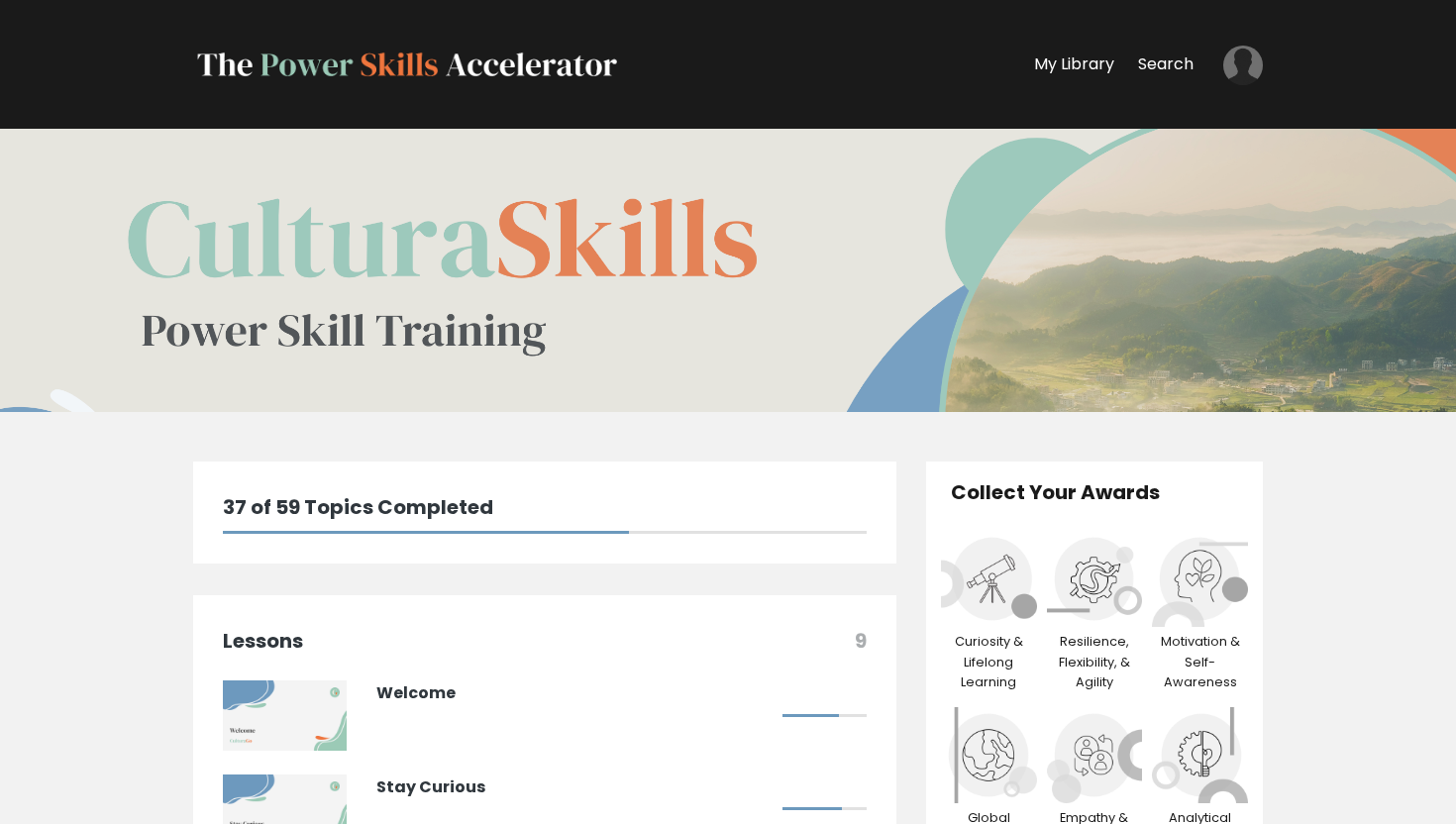 scroll, scrollTop: 0, scrollLeft: 0, axis: both 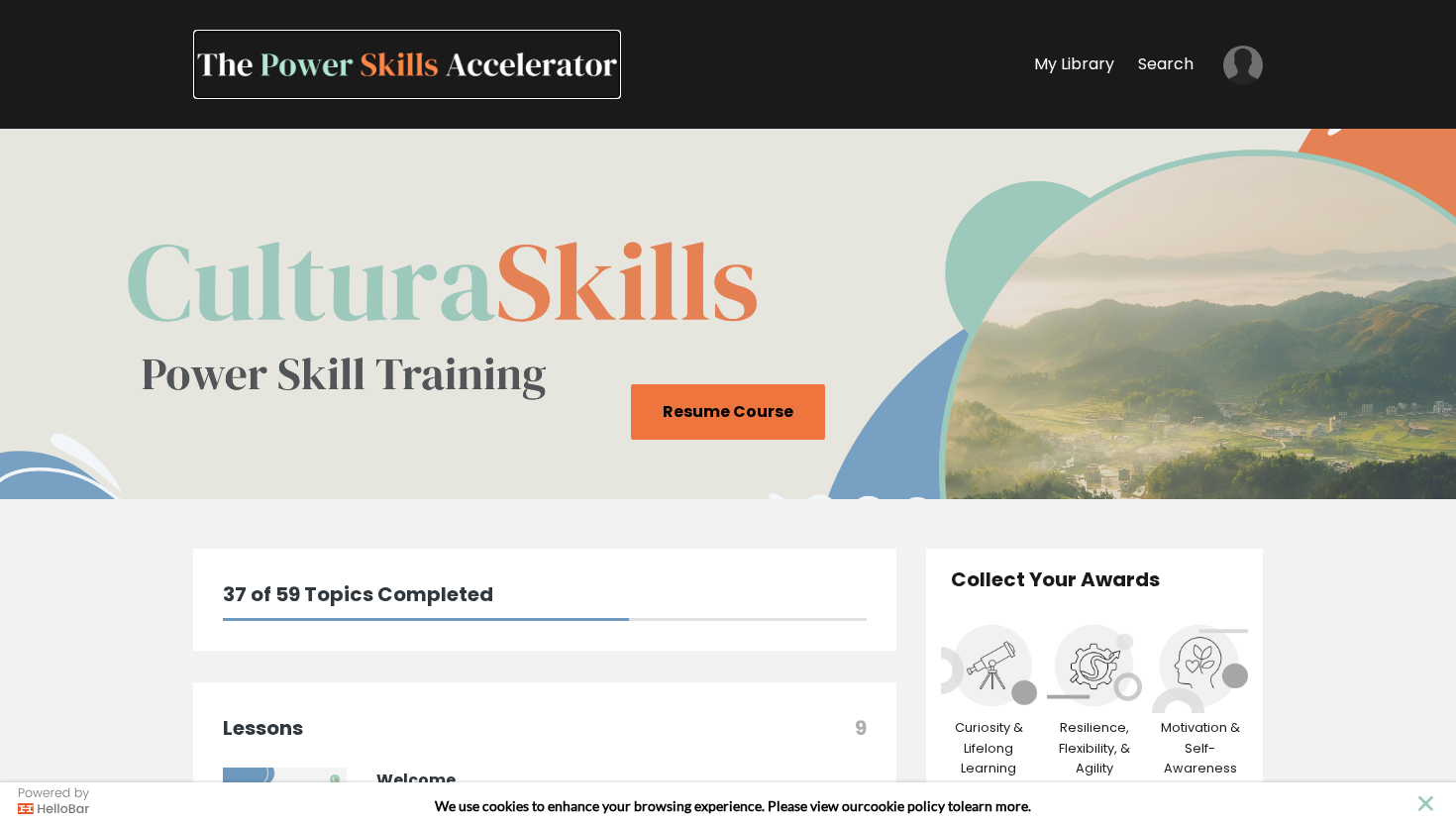 click at bounding box center [407, 64] 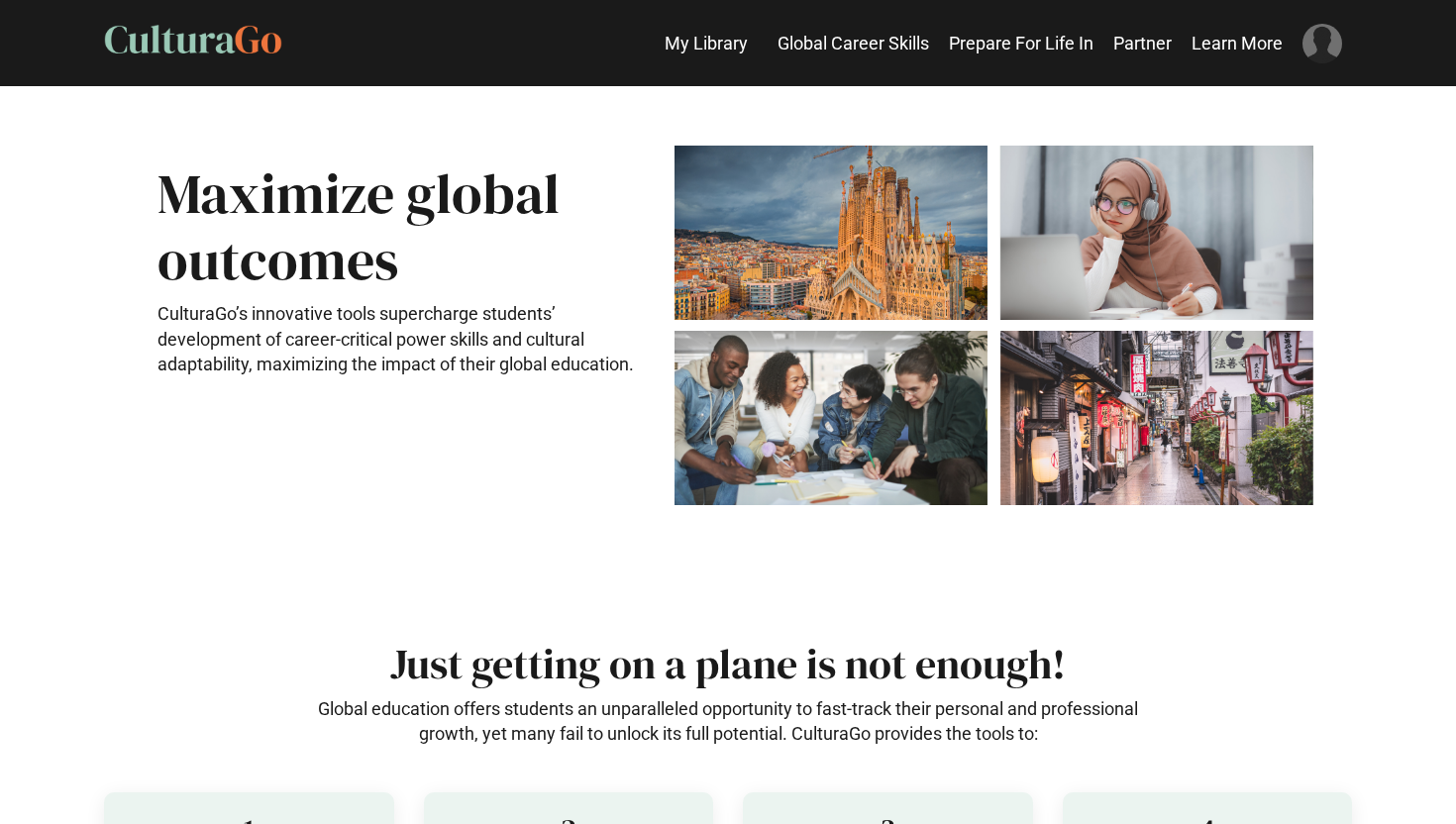 scroll, scrollTop: 0, scrollLeft: 0, axis: both 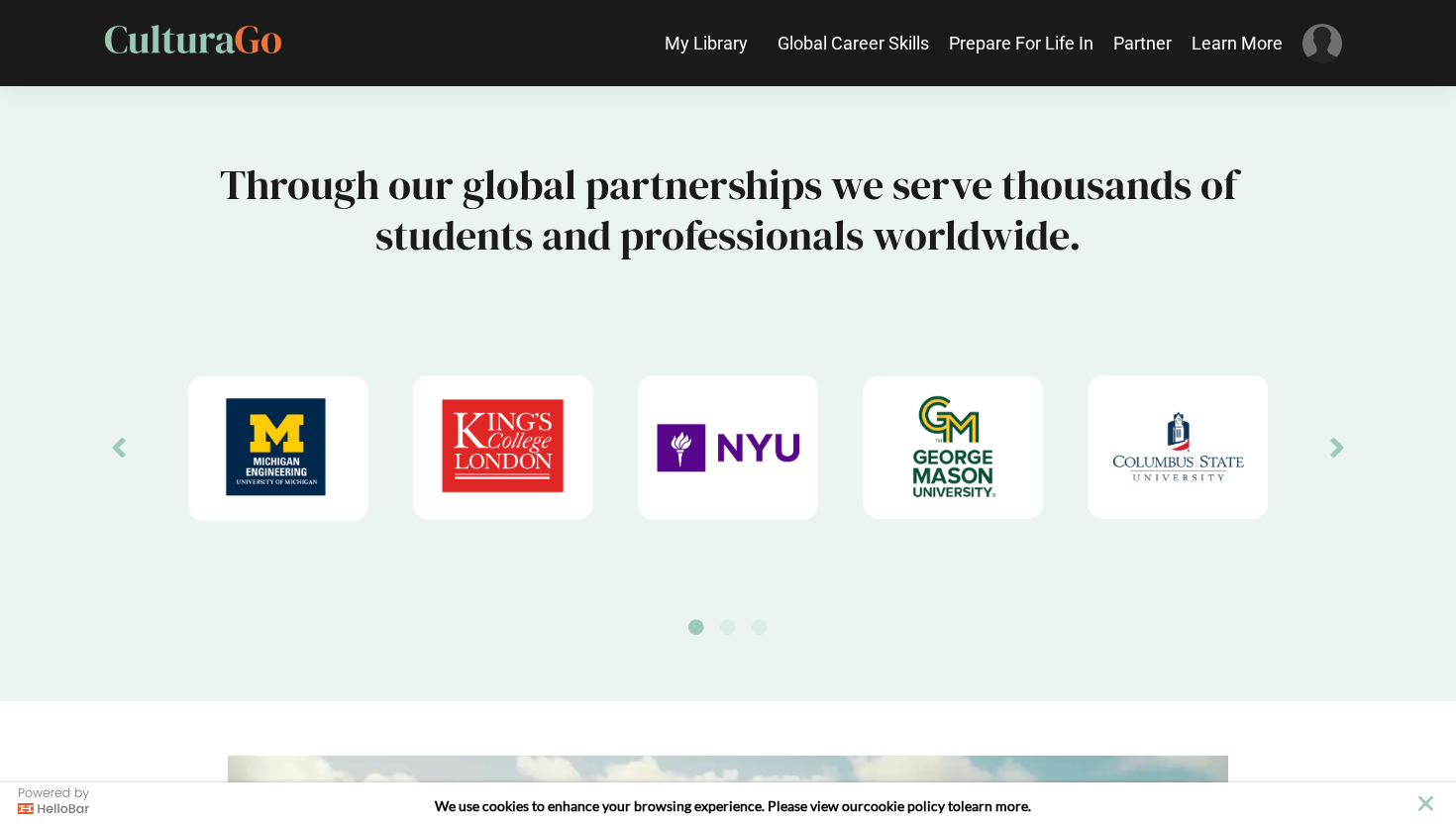 click on "Previous
Next 1 2 3" at bounding box center [728, 447] 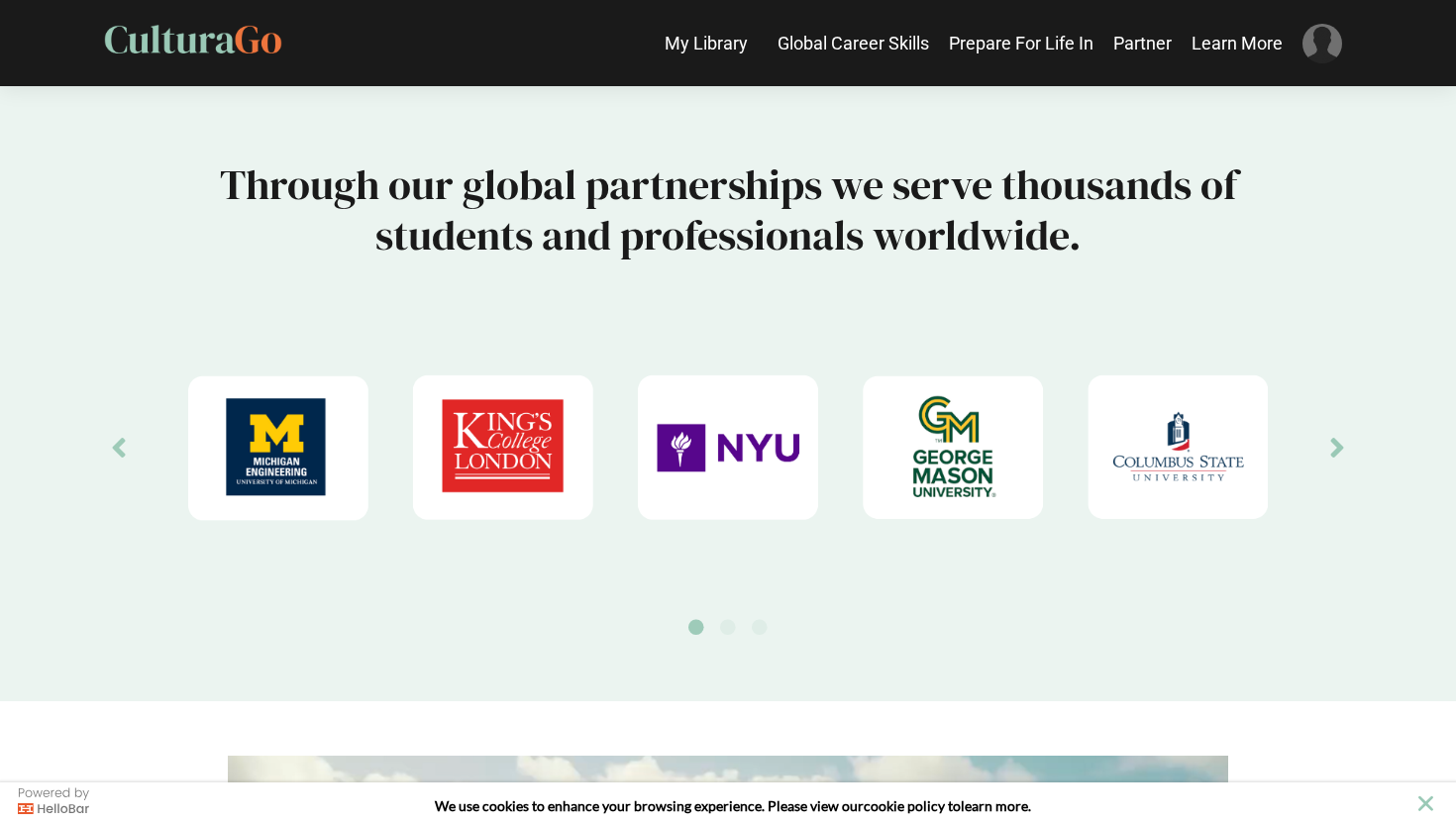 click on "Next" at bounding box center [1337, 447] 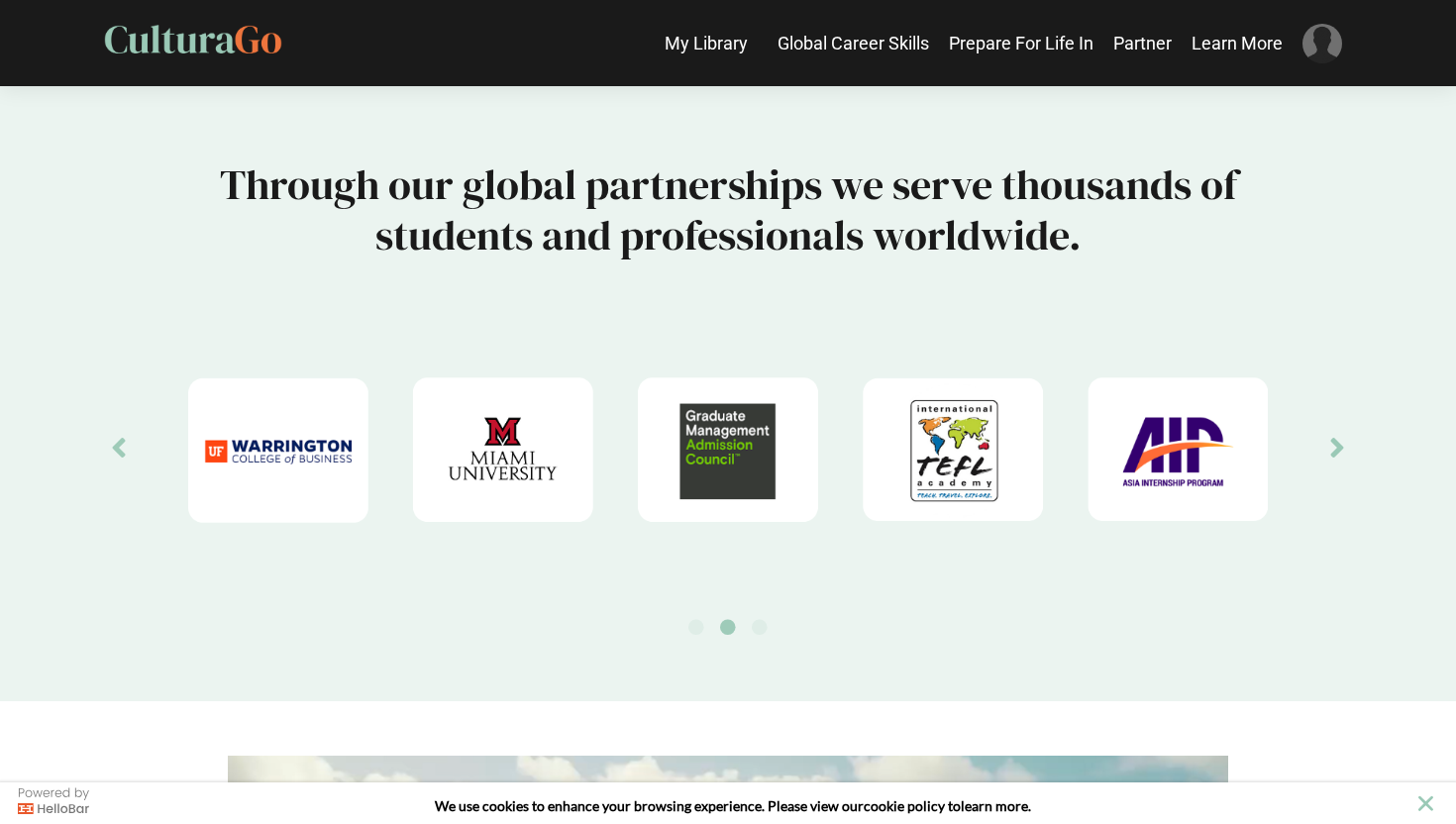 click on "Next" at bounding box center (1337, 447) 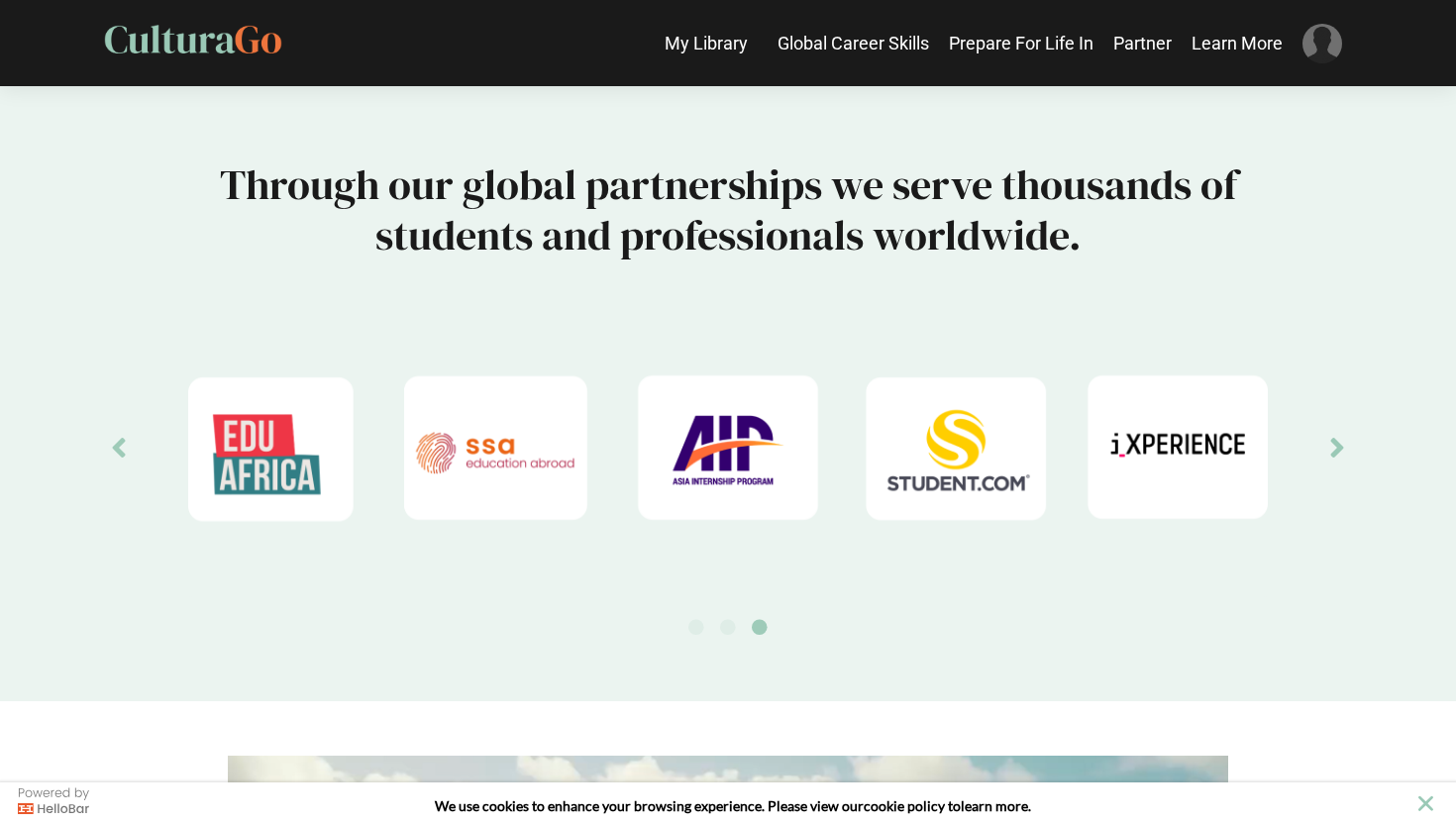 click on "Next" at bounding box center [1337, 447] 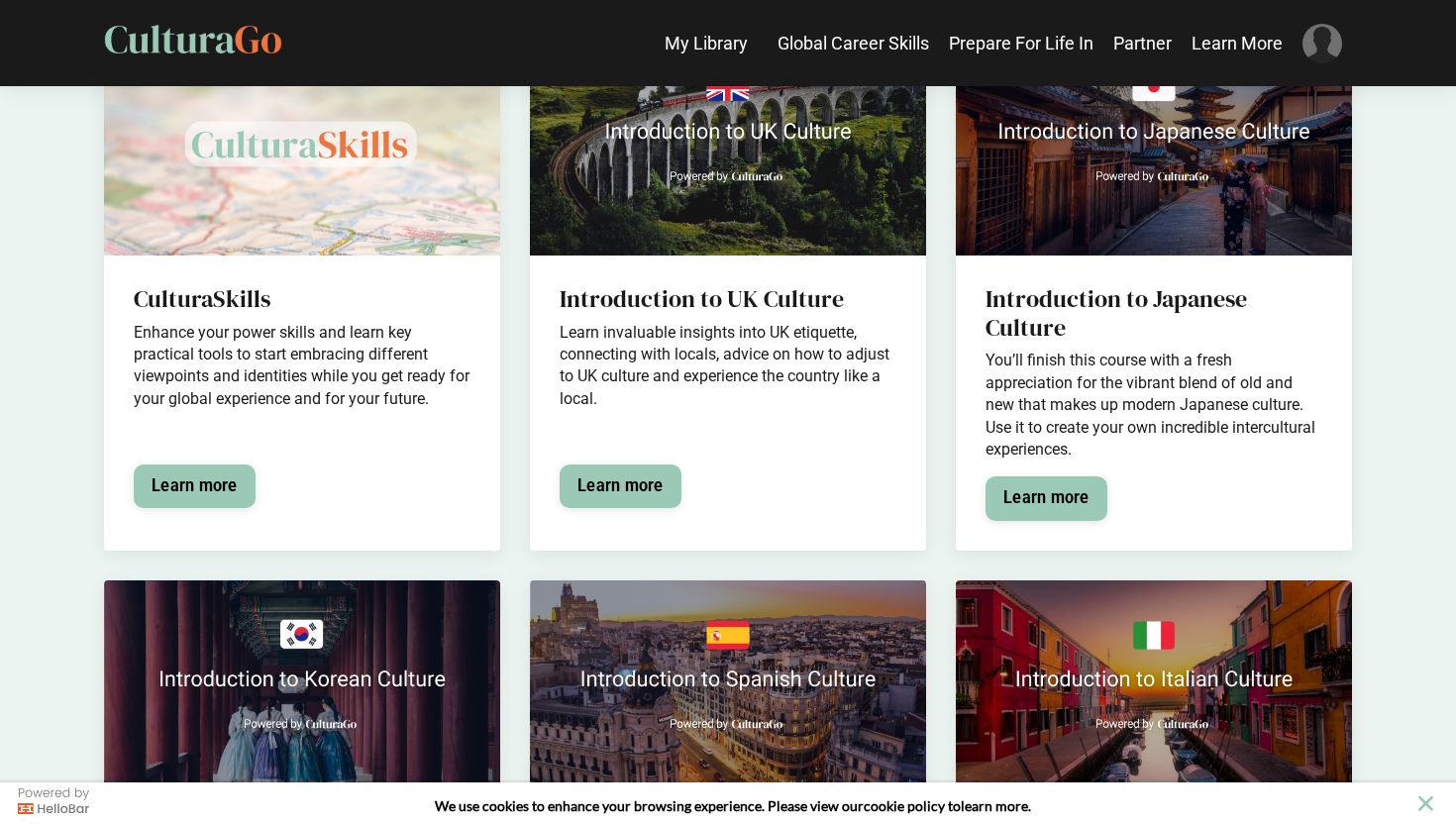 scroll, scrollTop: 6264, scrollLeft: 0, axis: vertical 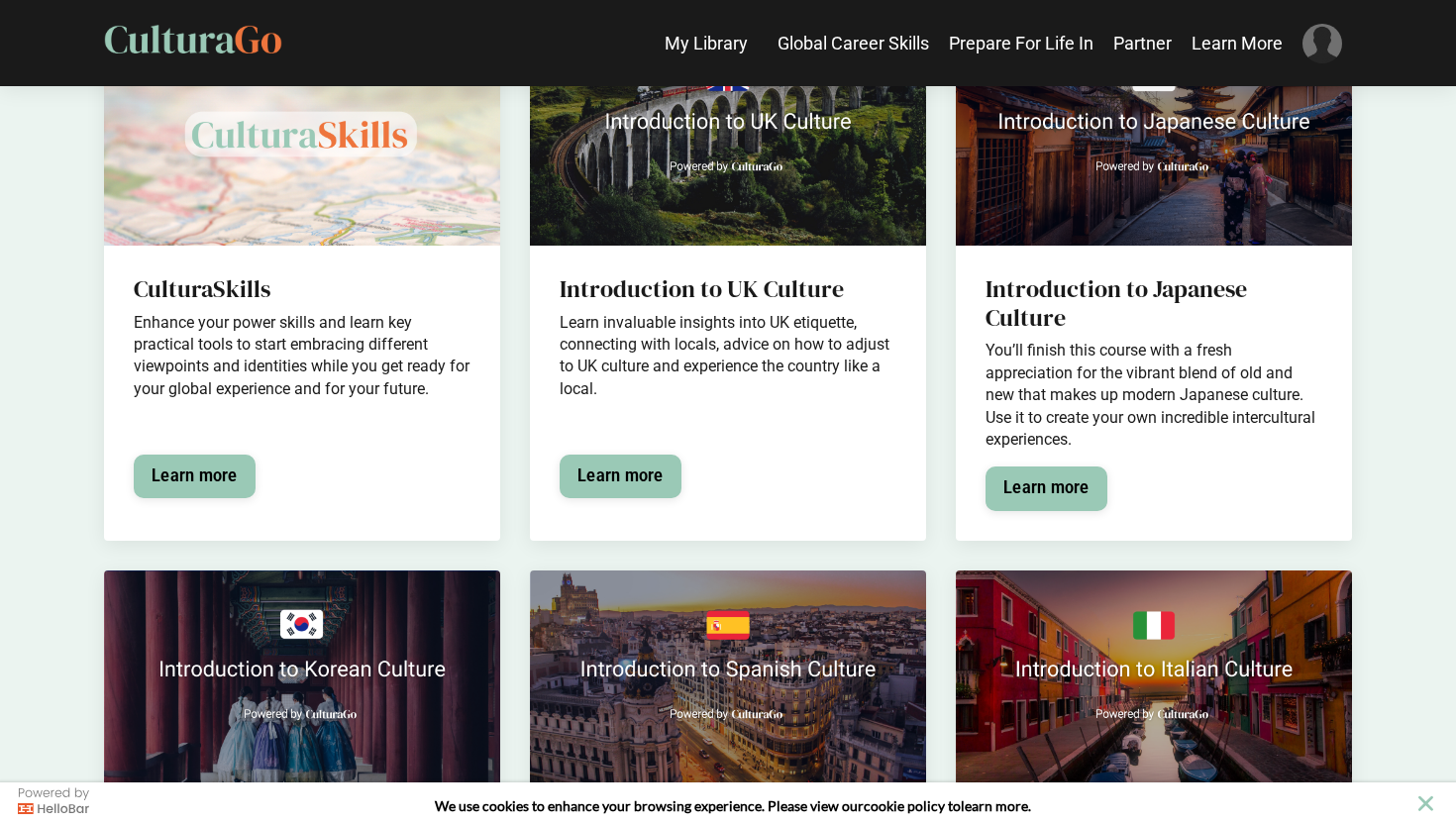 drag, startPoint x: 277, startPoint y: 360, endPoint x: 364, endPoint y: 397, distance: 94.541 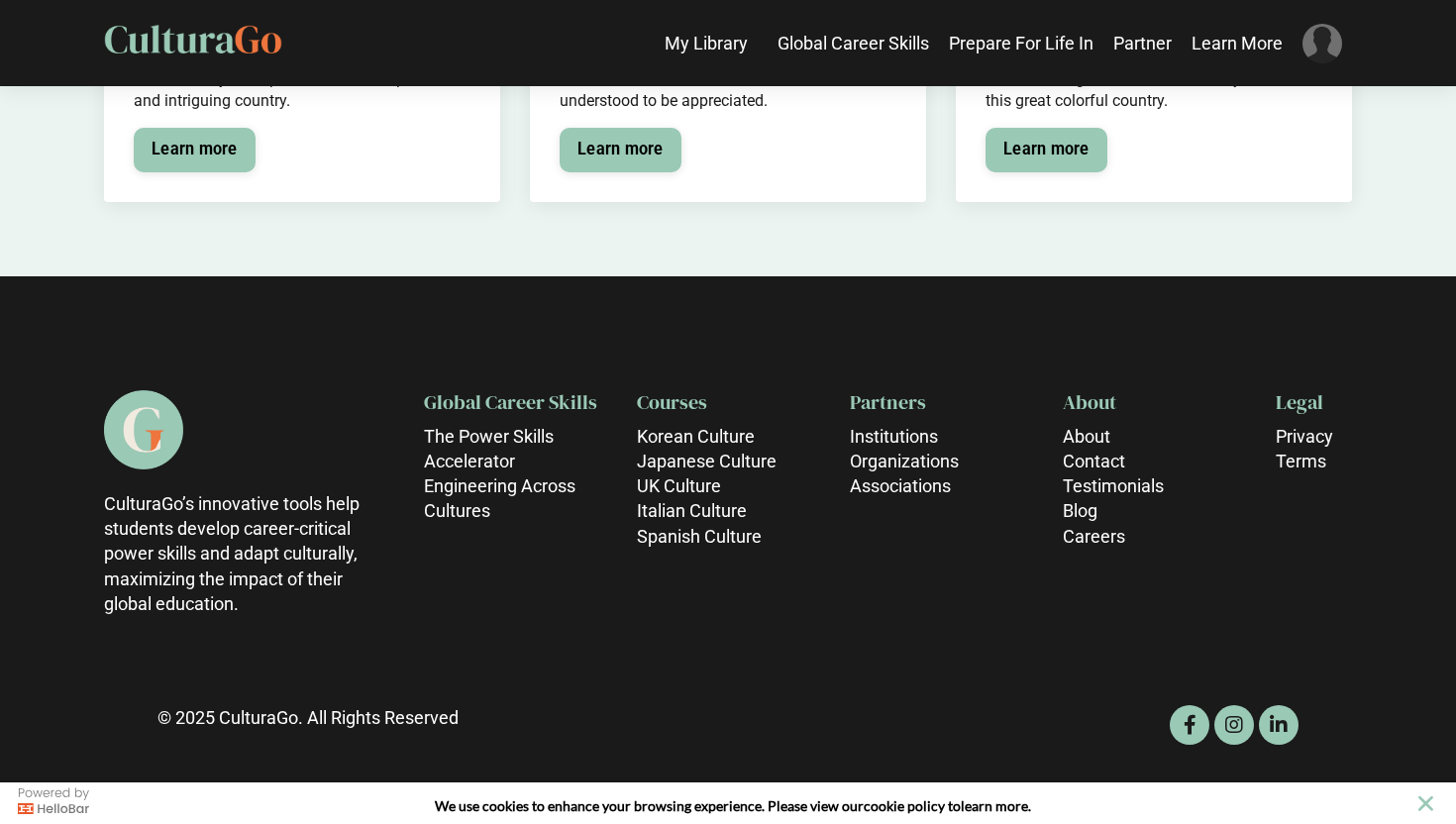 scroll, scrollTop: 7151, scrollLeft: 0, axis: vertical 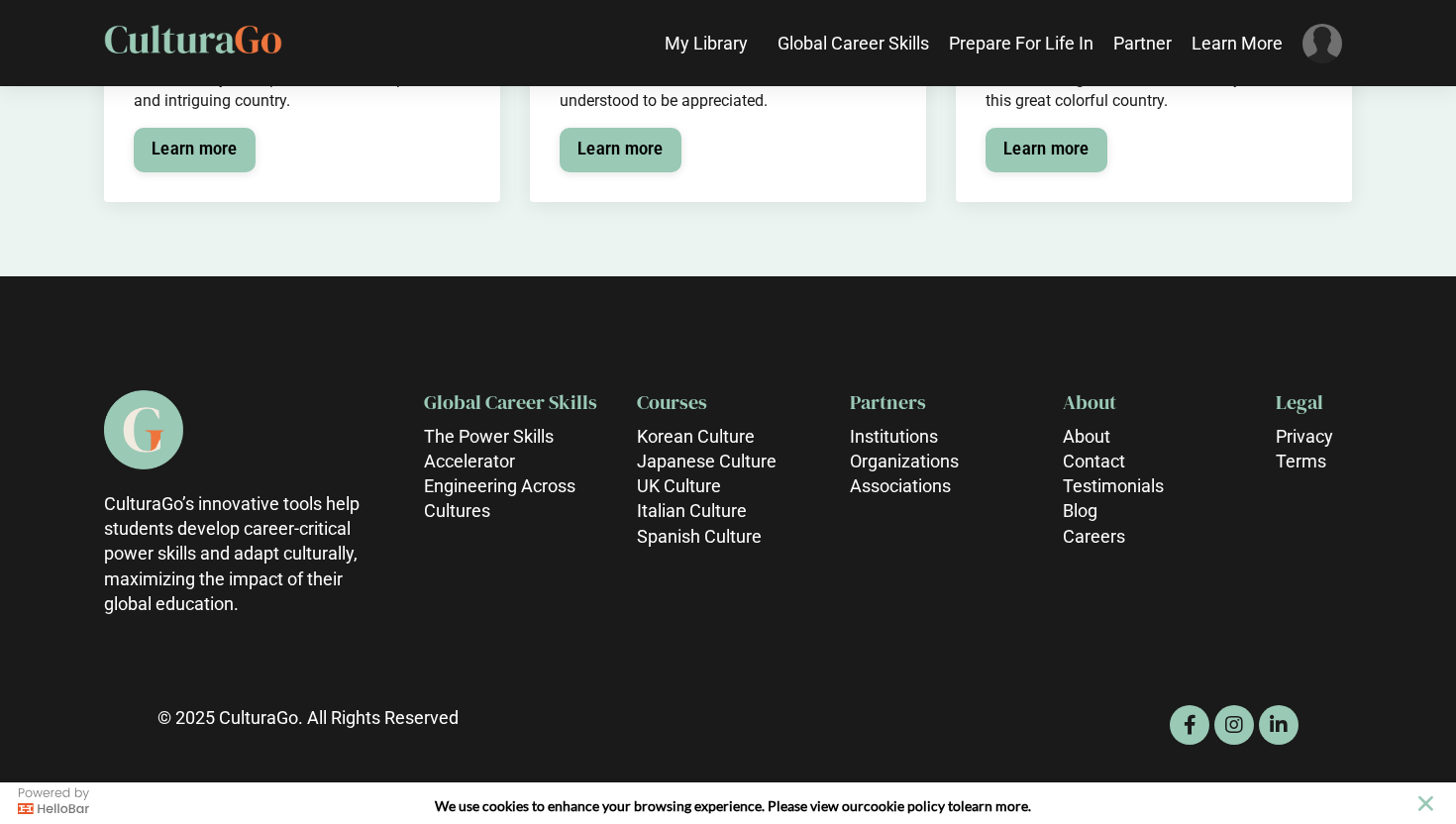 click on "About" at bounding box center [1144, 436] 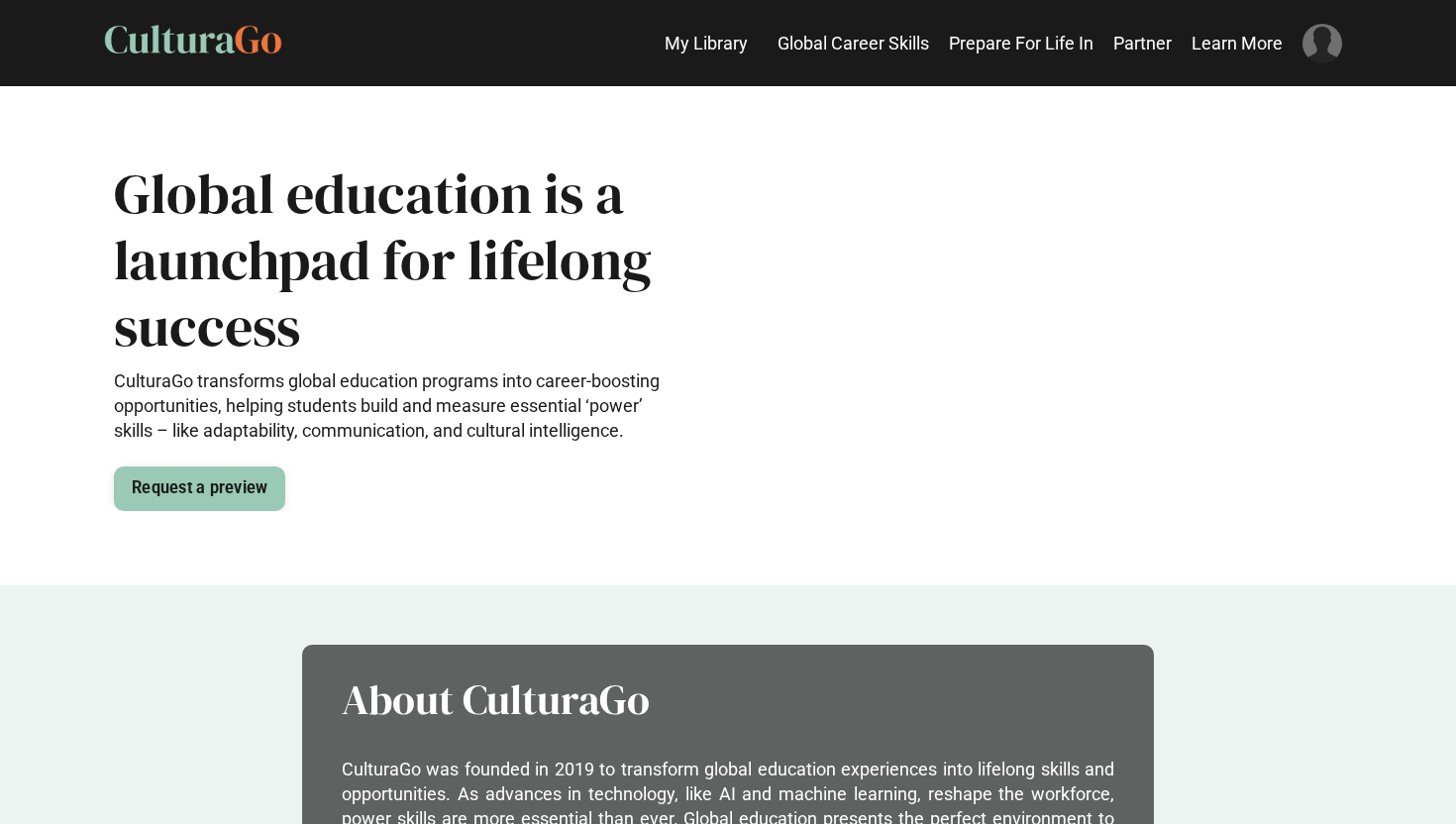 scroll, scrollTop: 0, scrollLeft: 0, axis: both 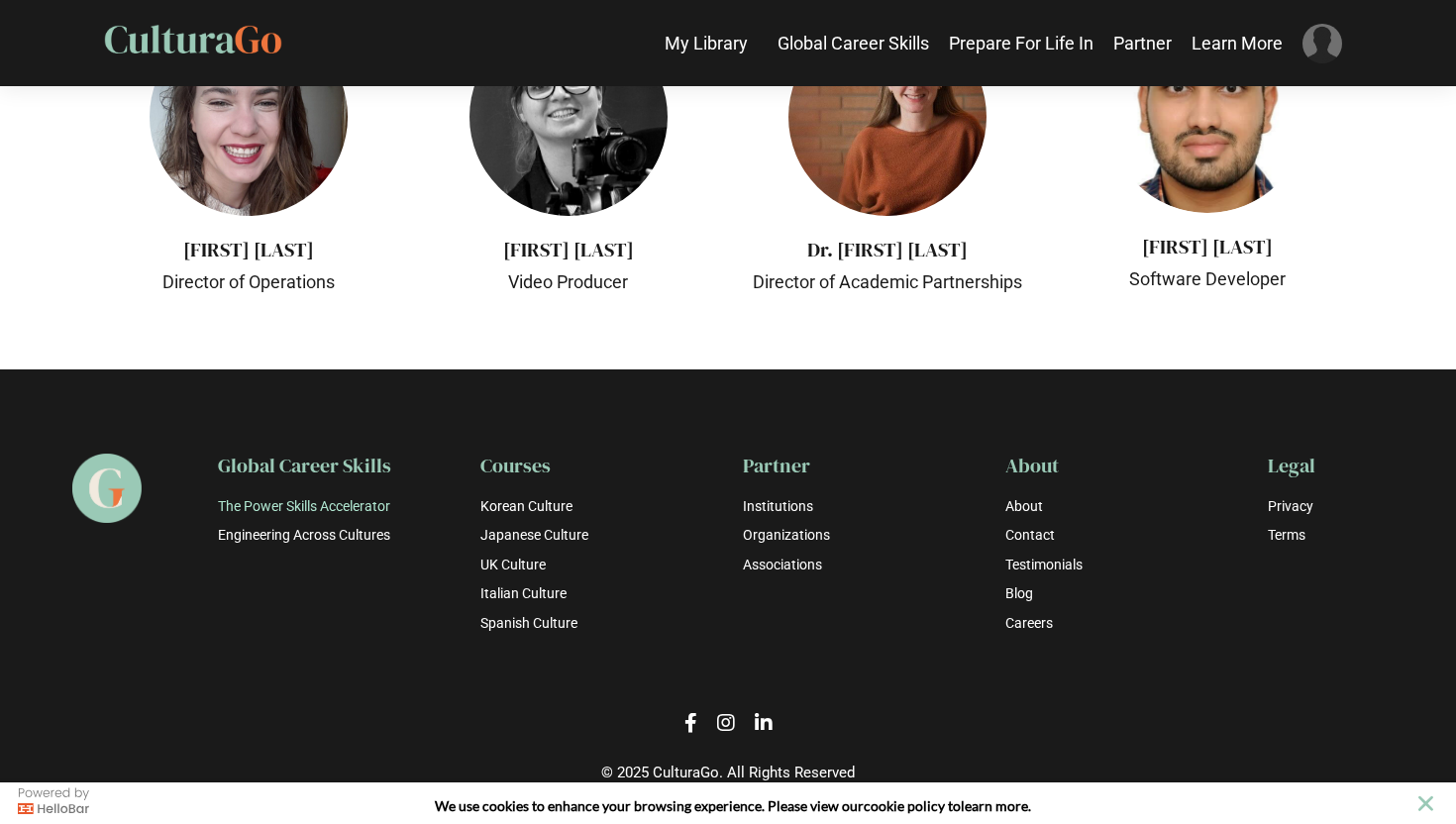 click on "The Power Skills Accelerator" at bounding box center (314, 507) 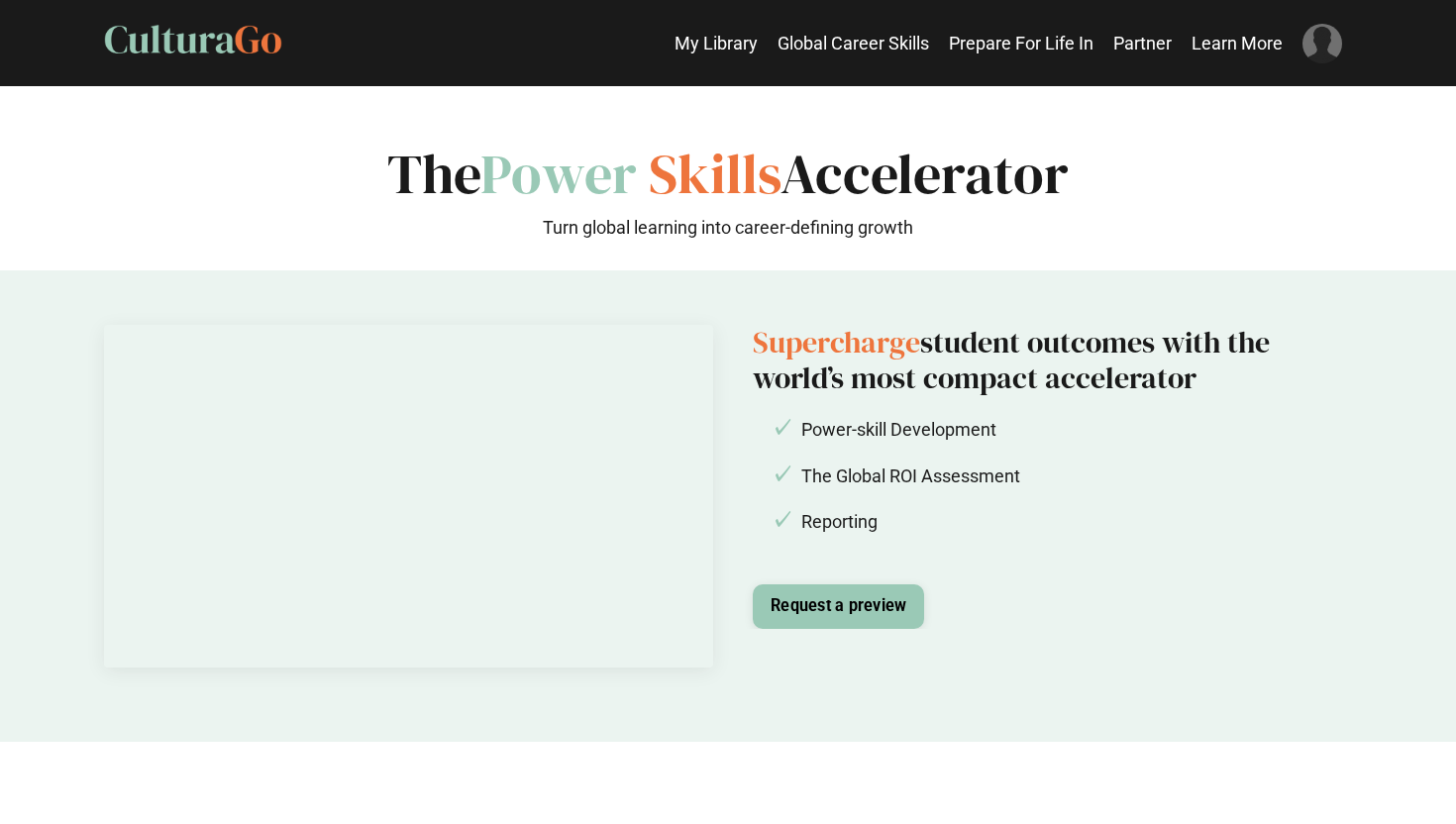 scroll, scrollTop: 0, scrollLeft: 0, axis: both 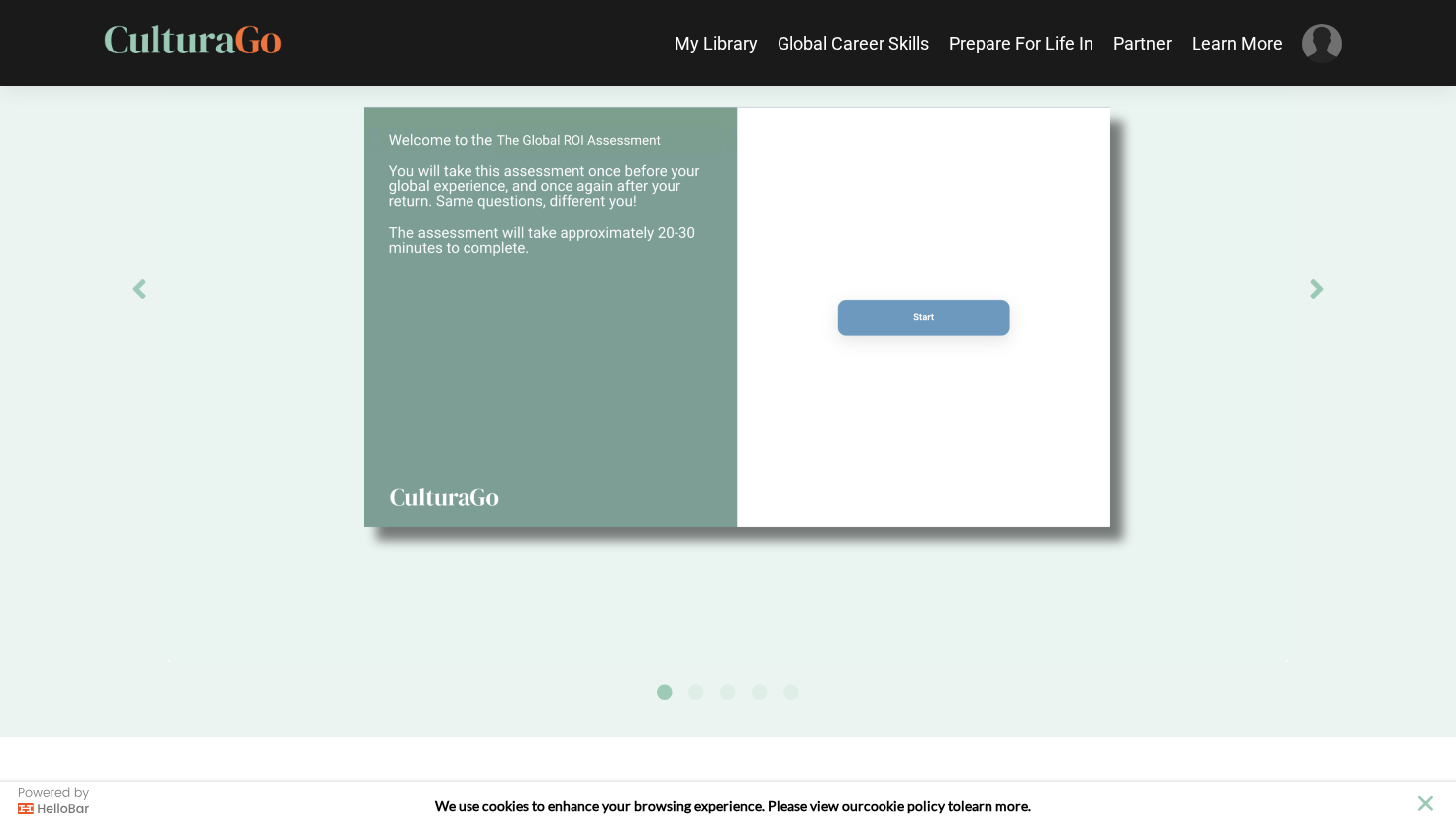 click on "Next" at bounding box center [1317, 288] 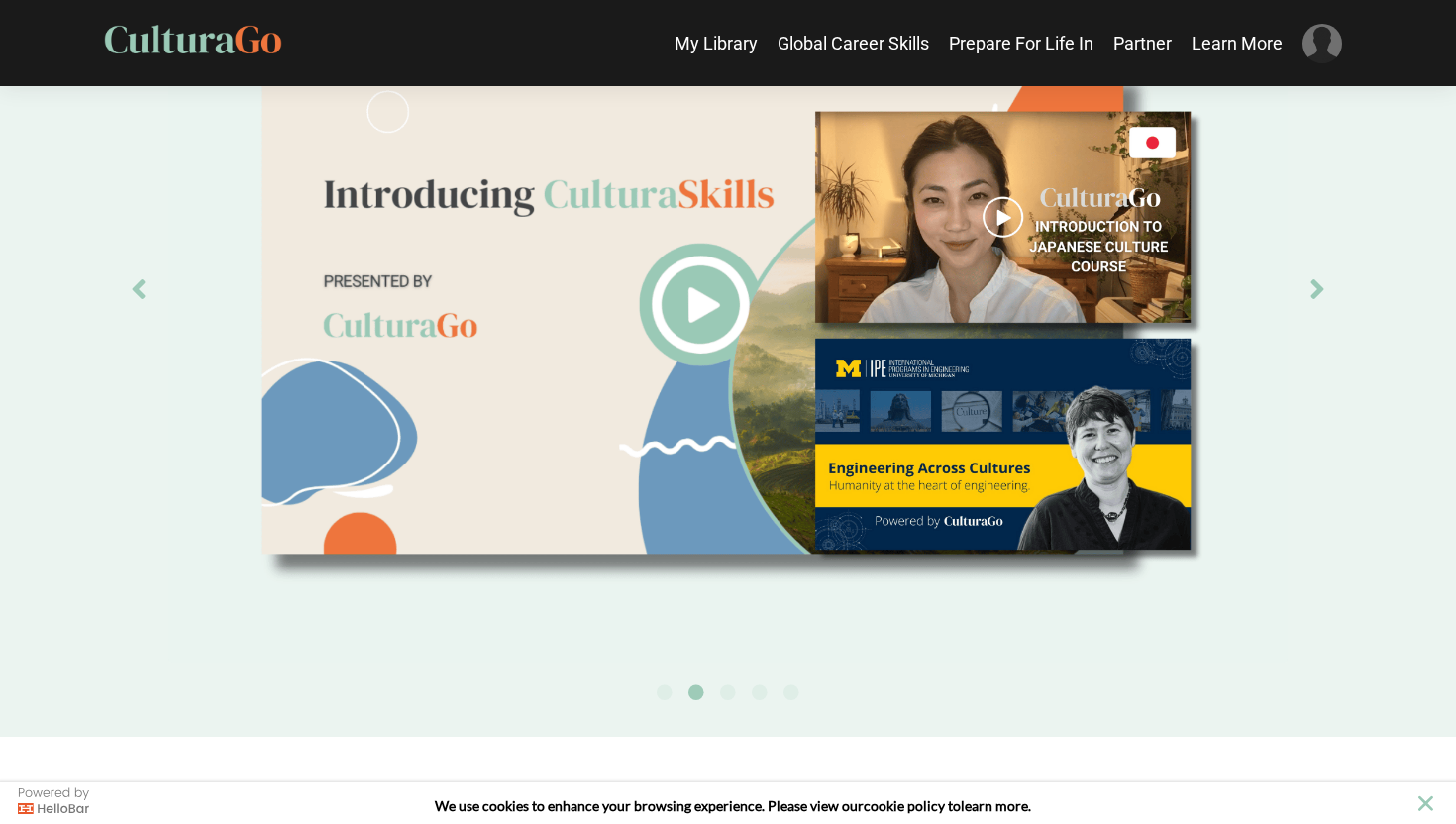 click on "Next" at bounding box center (1317, 288) 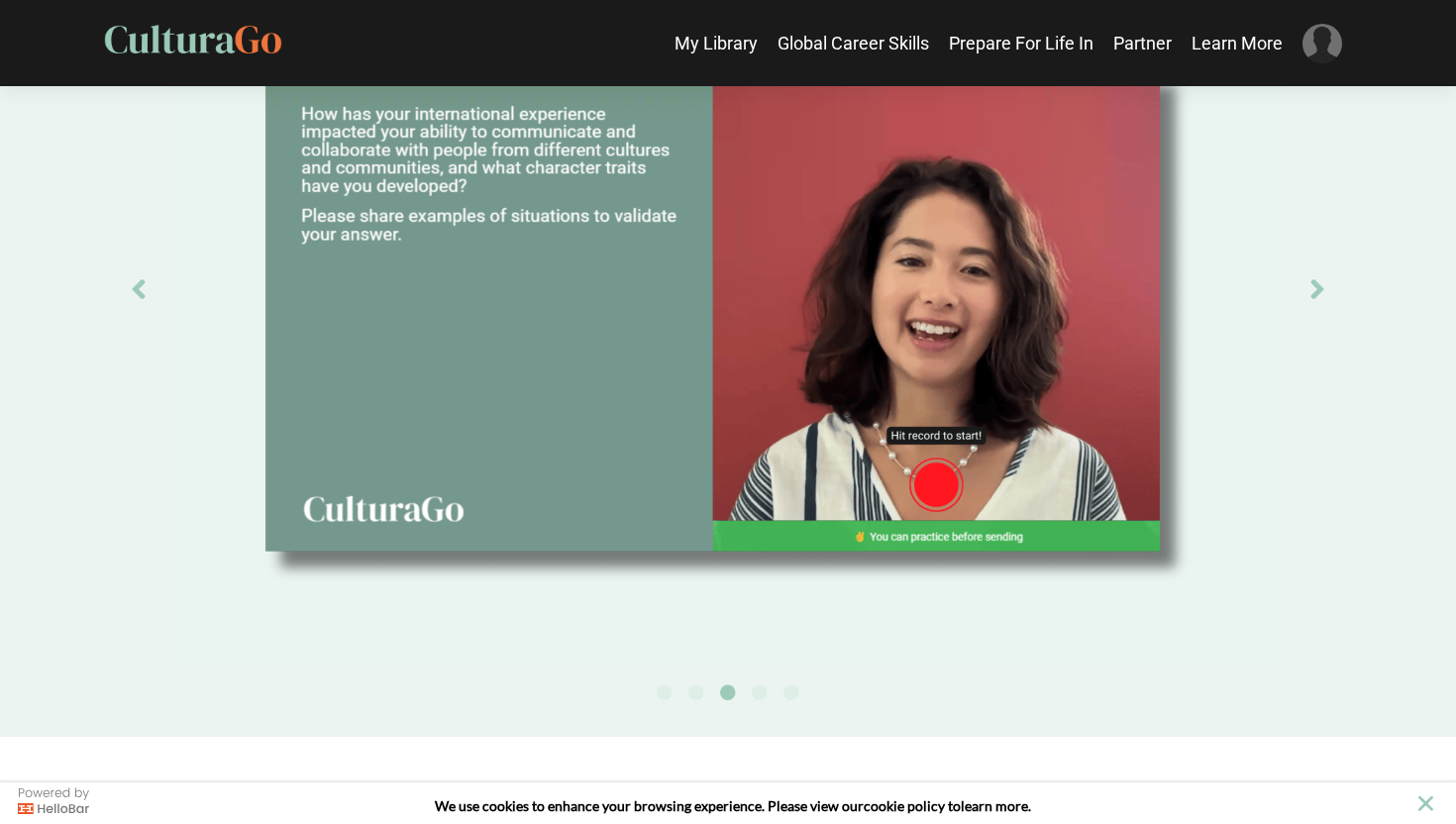 click on "Previous
Next 1 2 3 4 5" at bounding box center (728, 288) 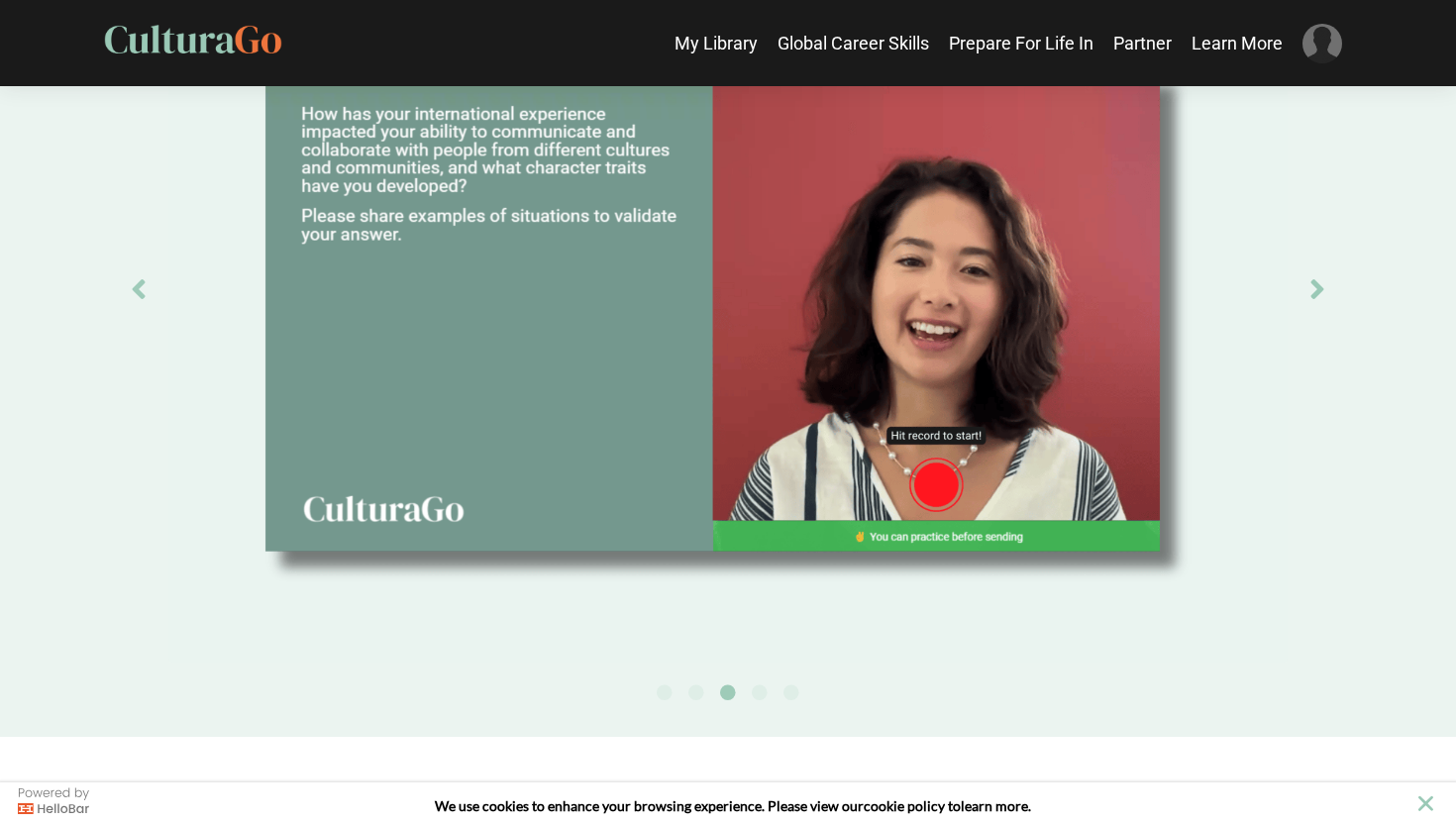 click on "Next" at bounding box center [1317, 288] 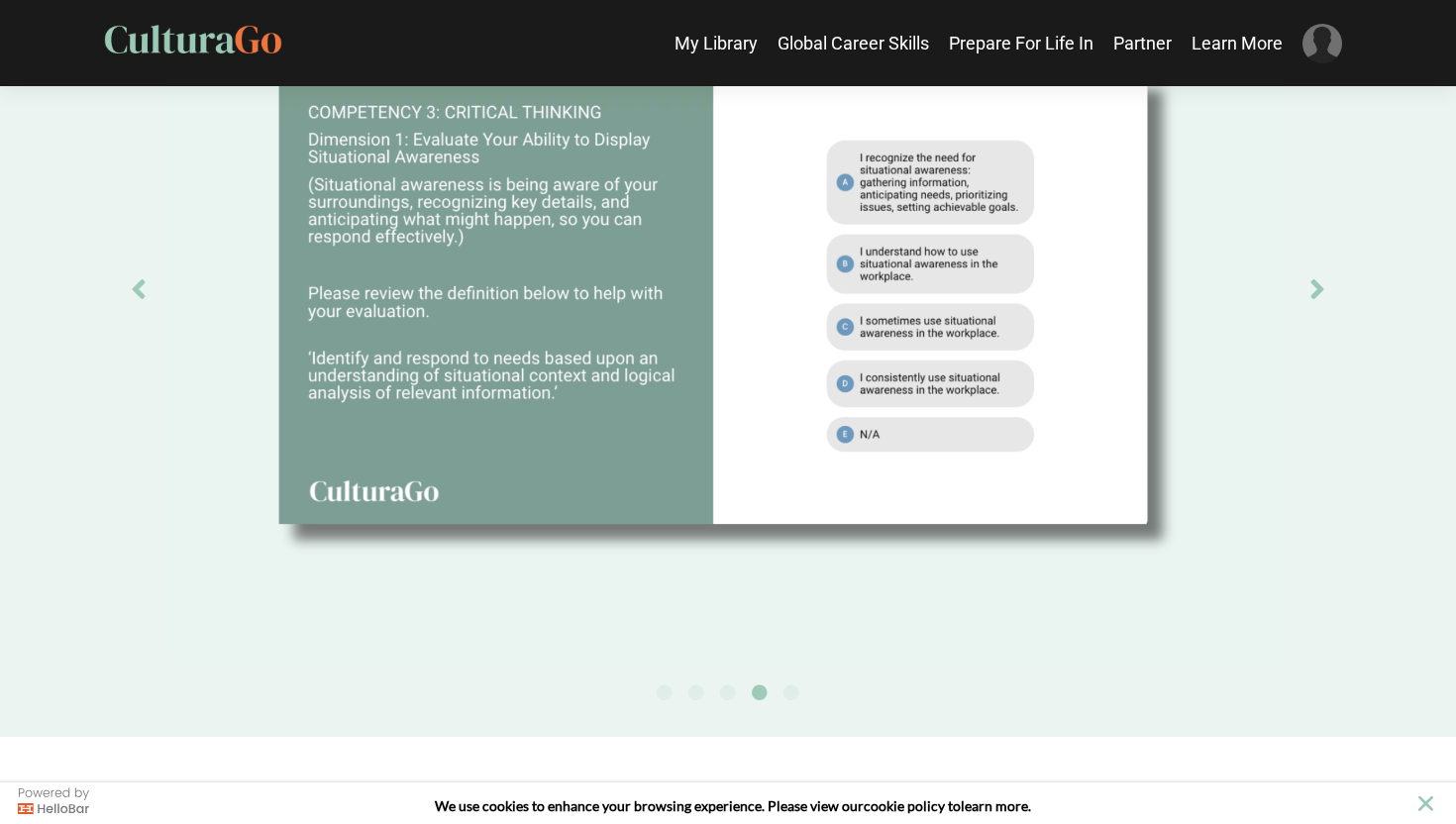 click on "Next" at bounding box center (1317, 288) 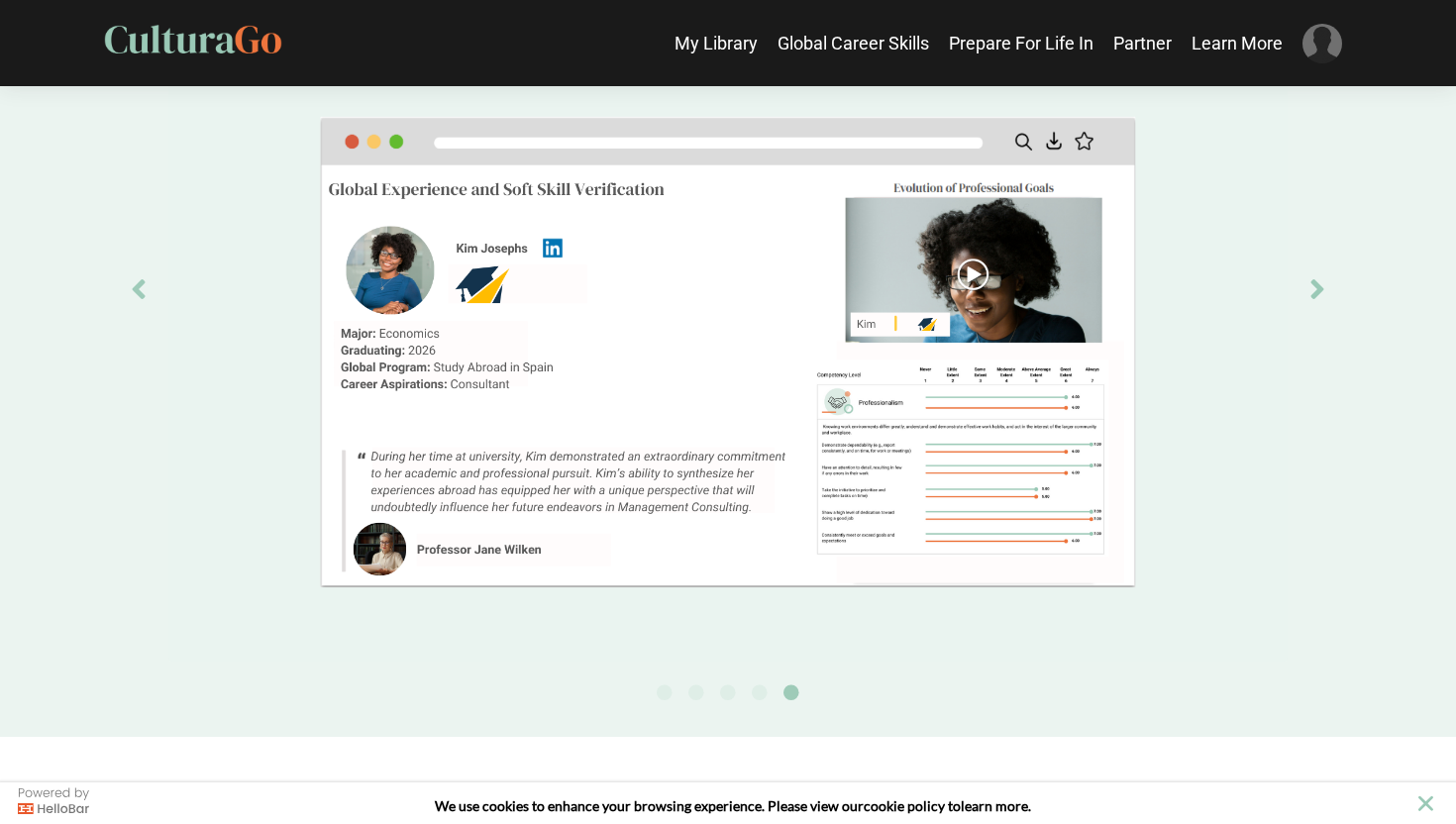 click on "Next" at bounding box center (1317, 288) 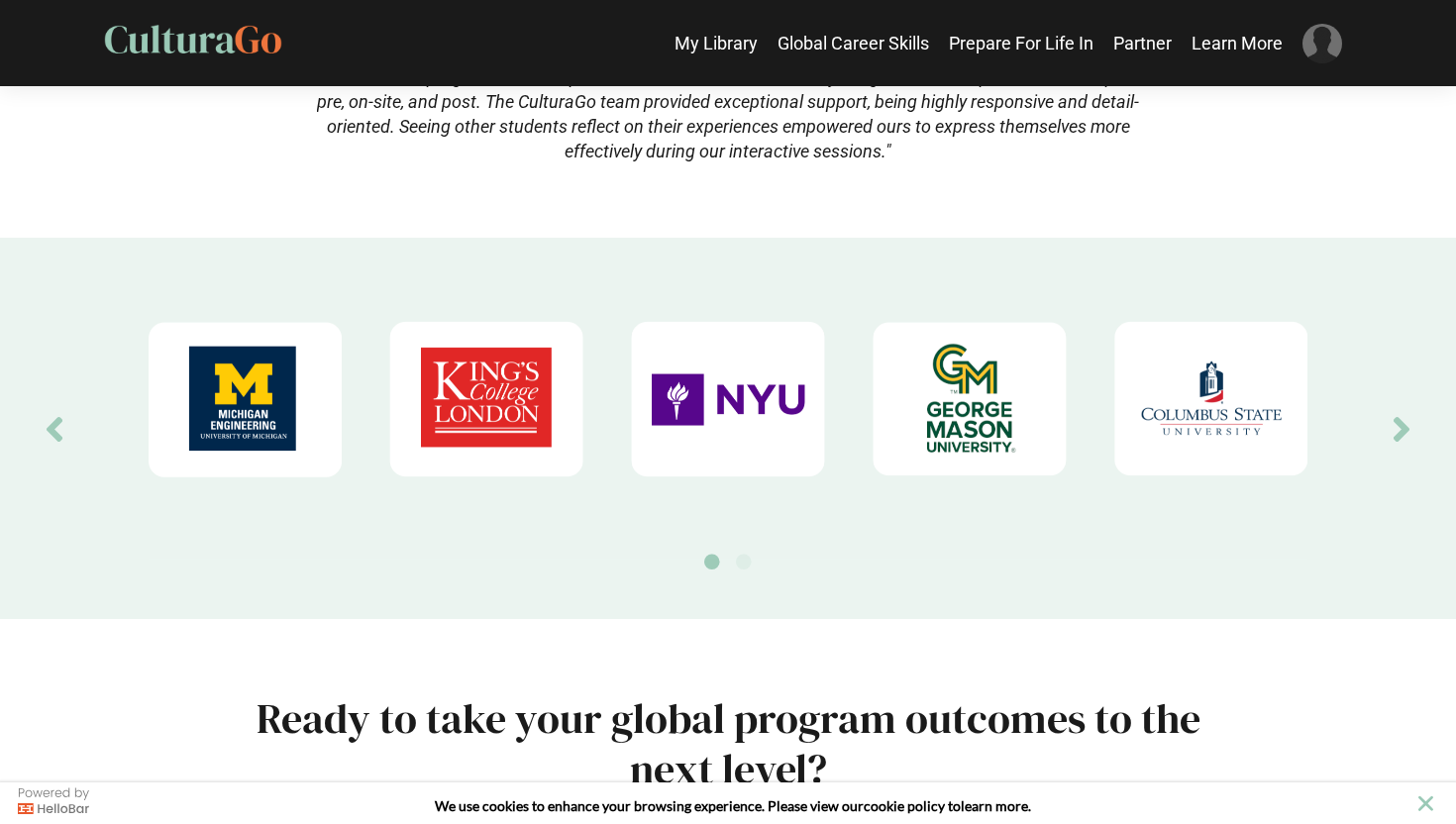scroll, scrollTop: 5461, scrollLeft: 0, axis: vertical 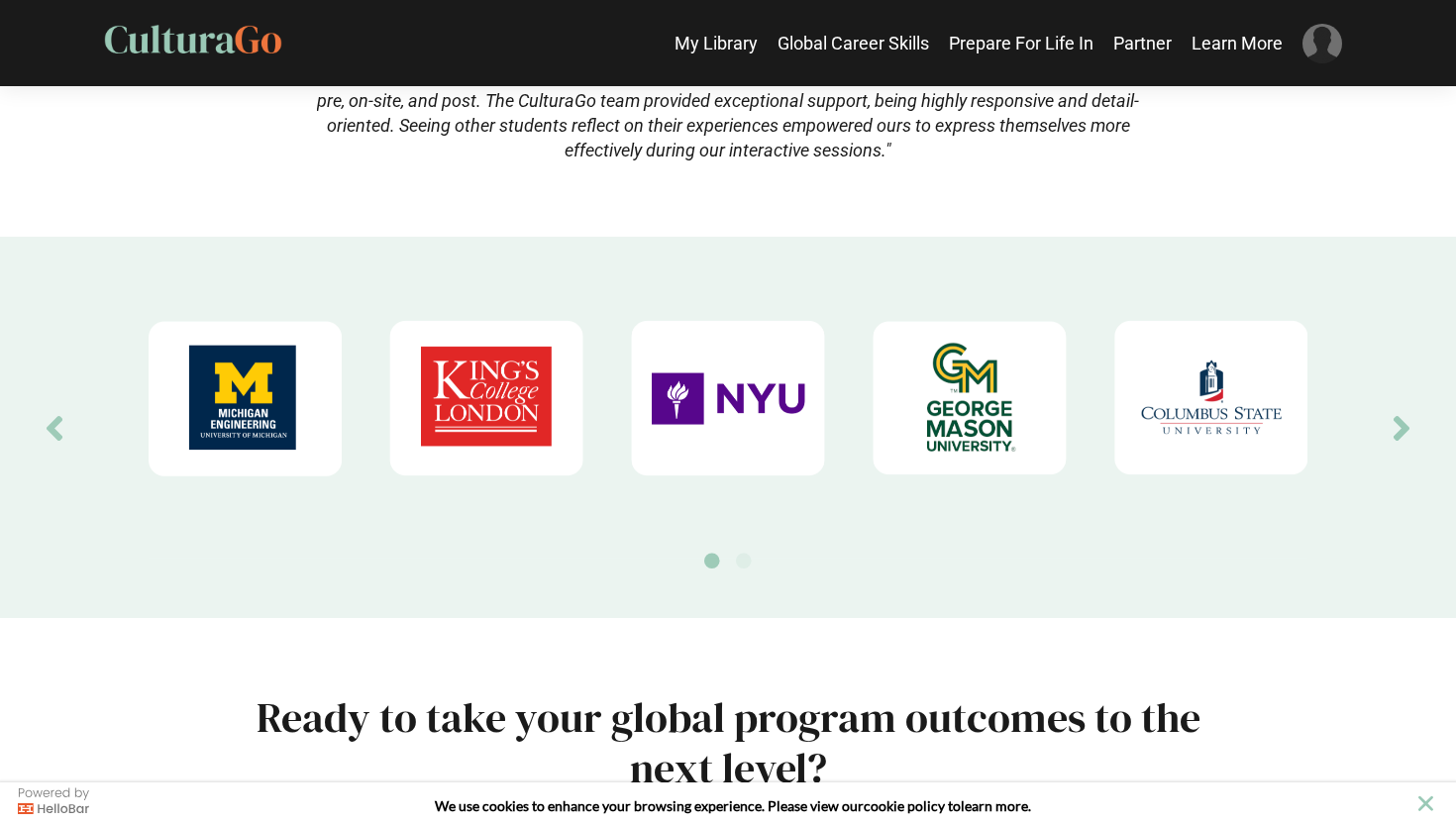 click on "Next" at bounding box center [1402, 427] 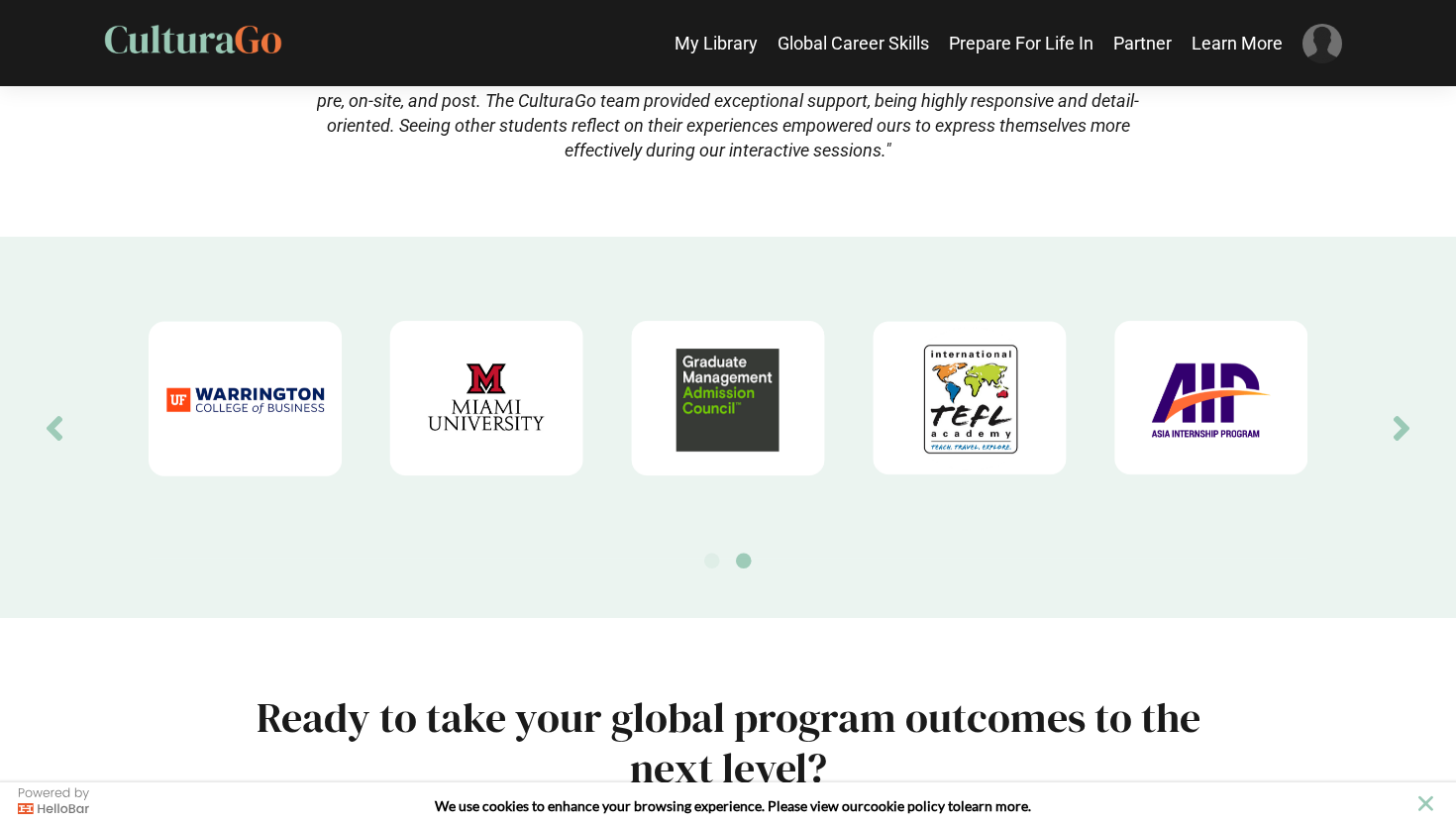 click on "Next" at bounding box center (1402, 427) 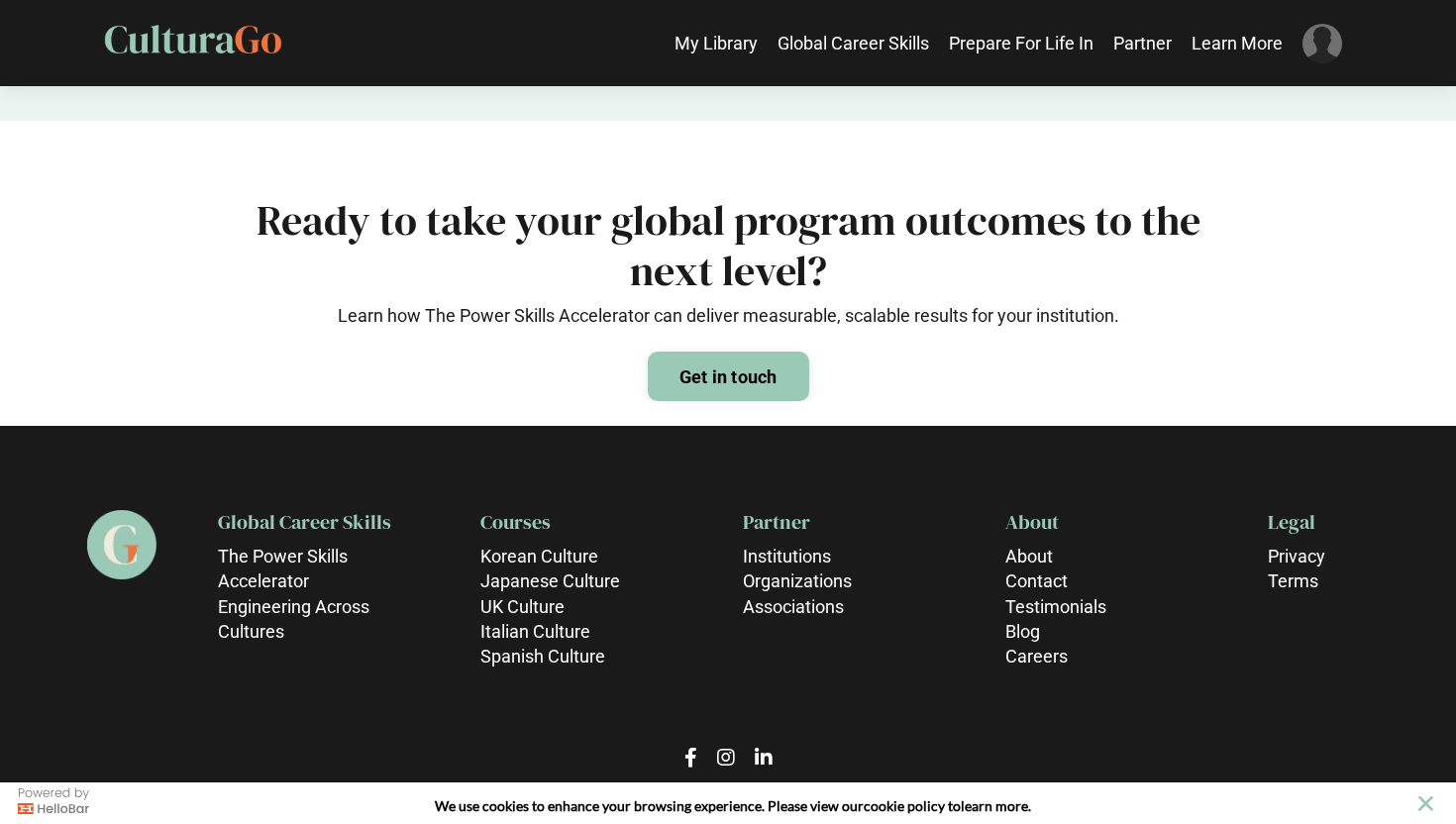 scroll, scrollTop: 5941, scrollLeft: 0, axis: vertical 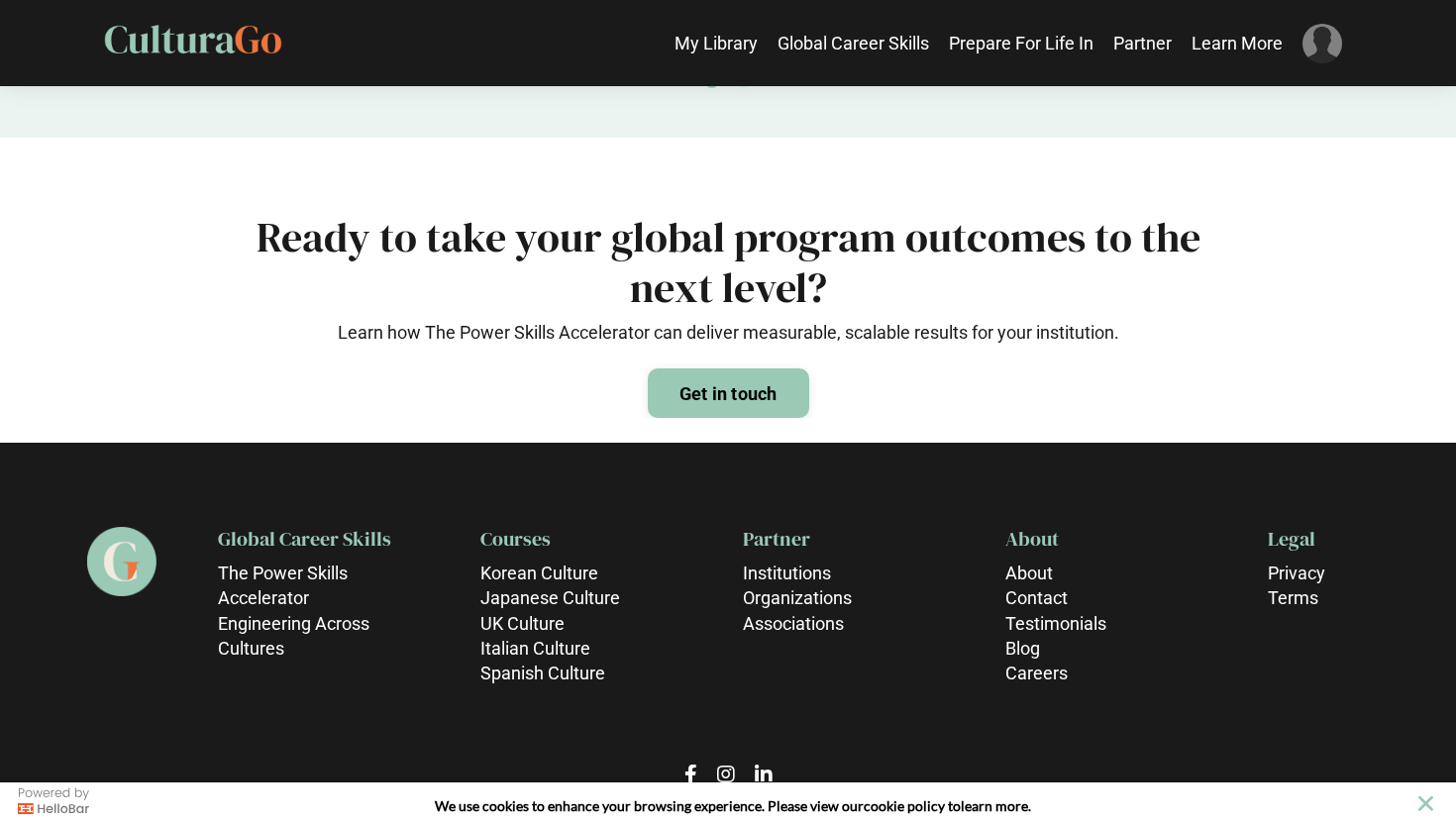 click at bounding box center (1322, 44) 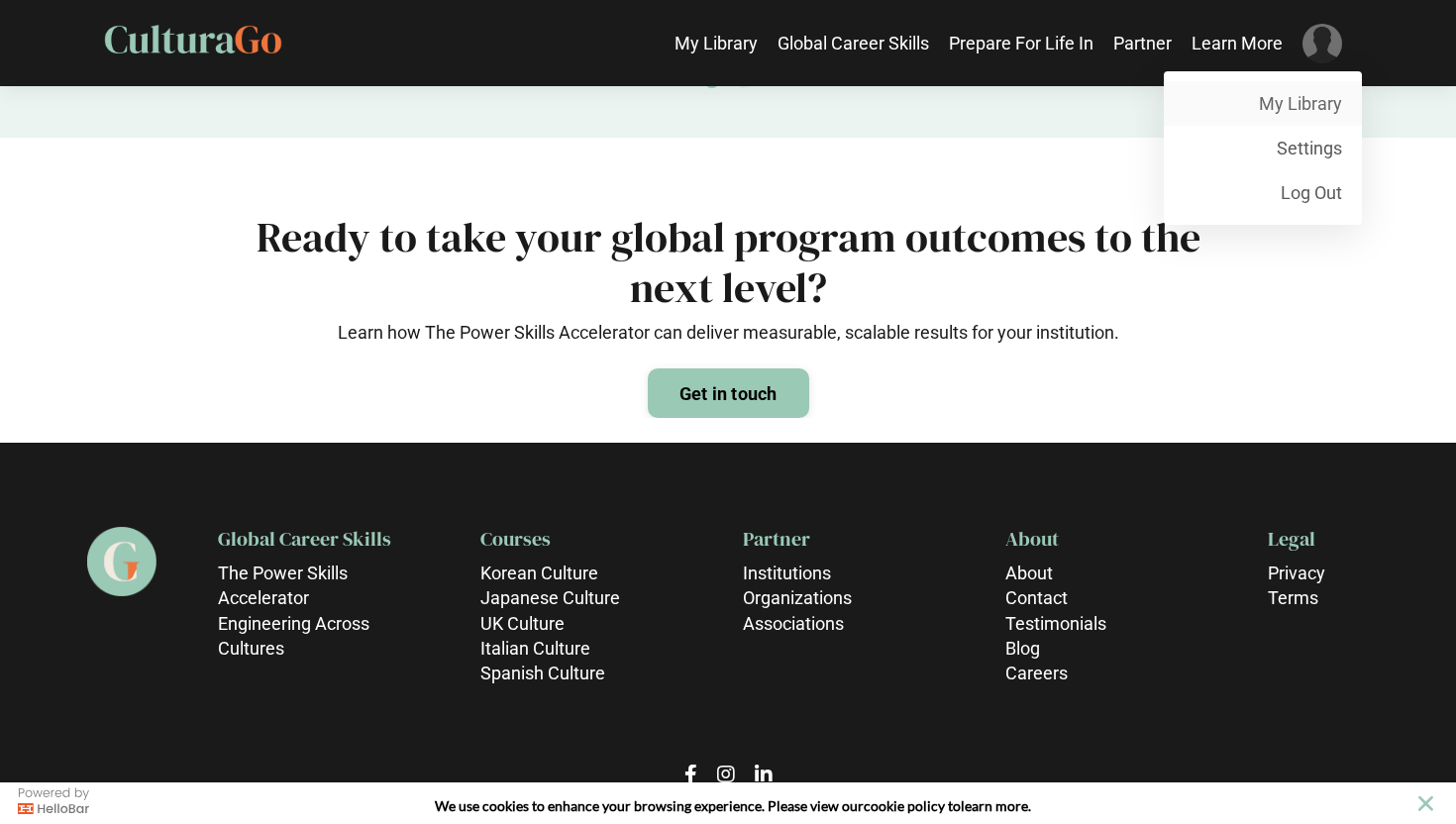click on "My Library" at bounding box center [1263, 103] 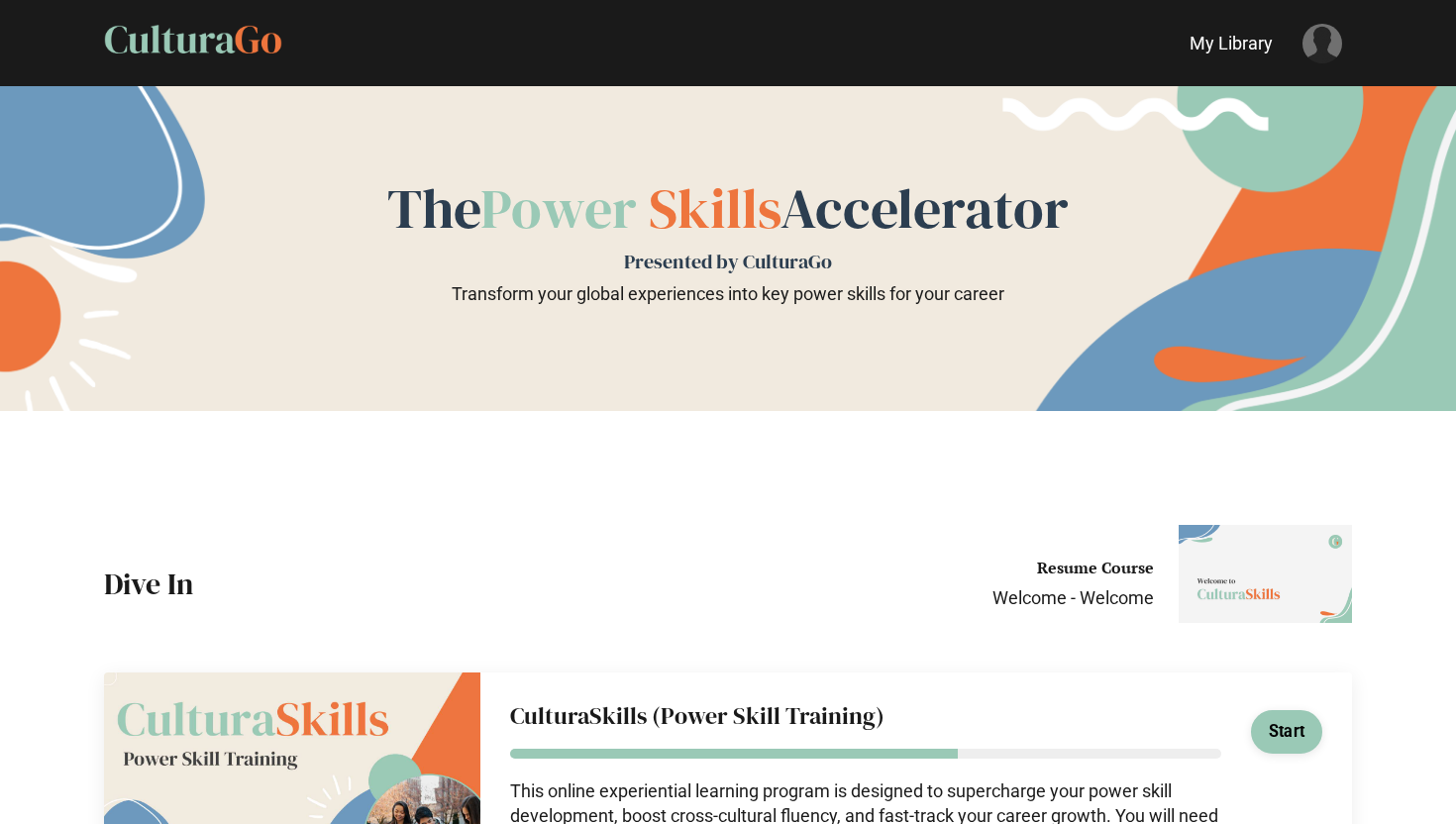 scroll, scrollTop: 0, scrollLeft: 0, axis: both 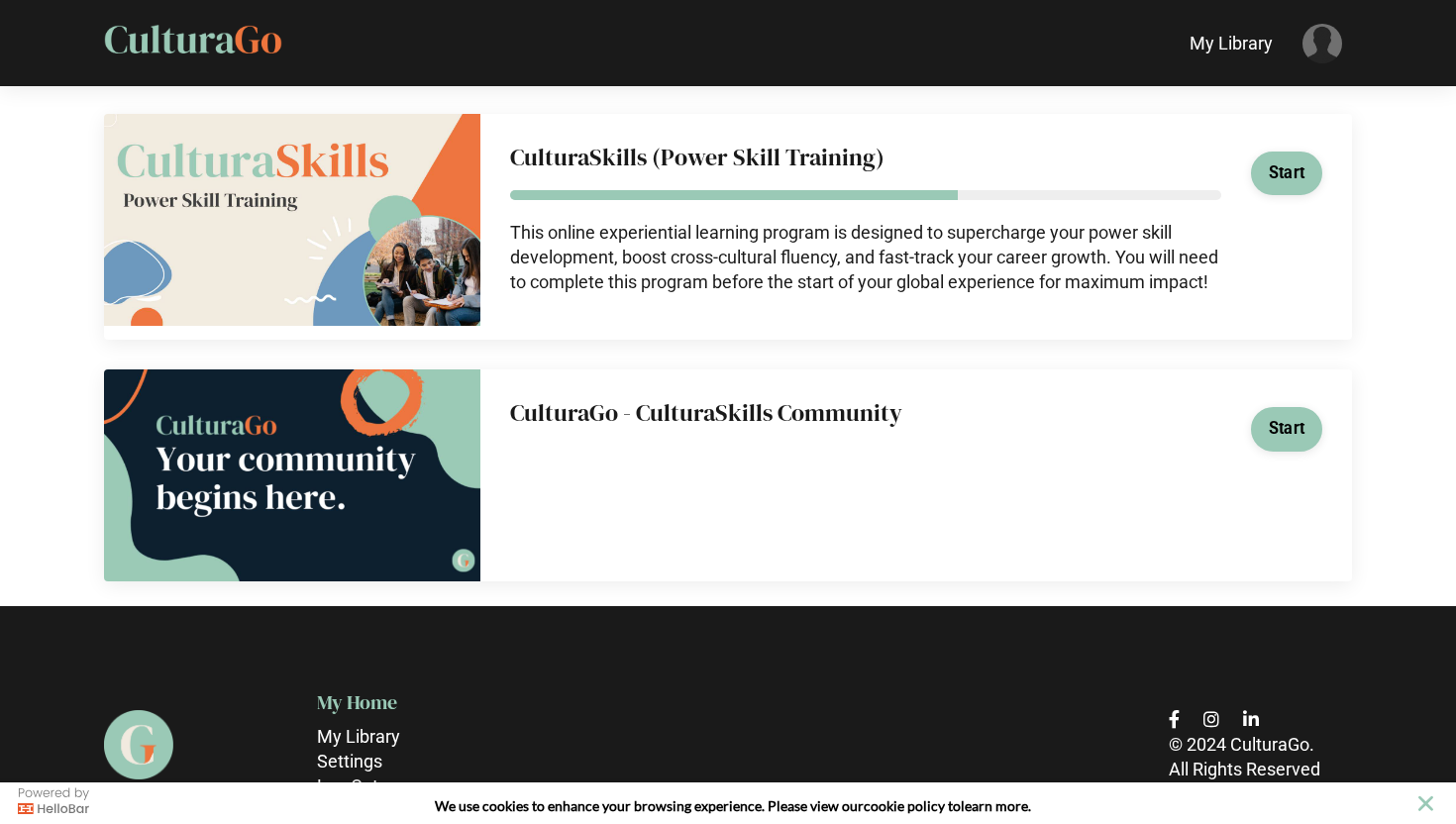 click on "My Library" at bounding box center (718, 736) 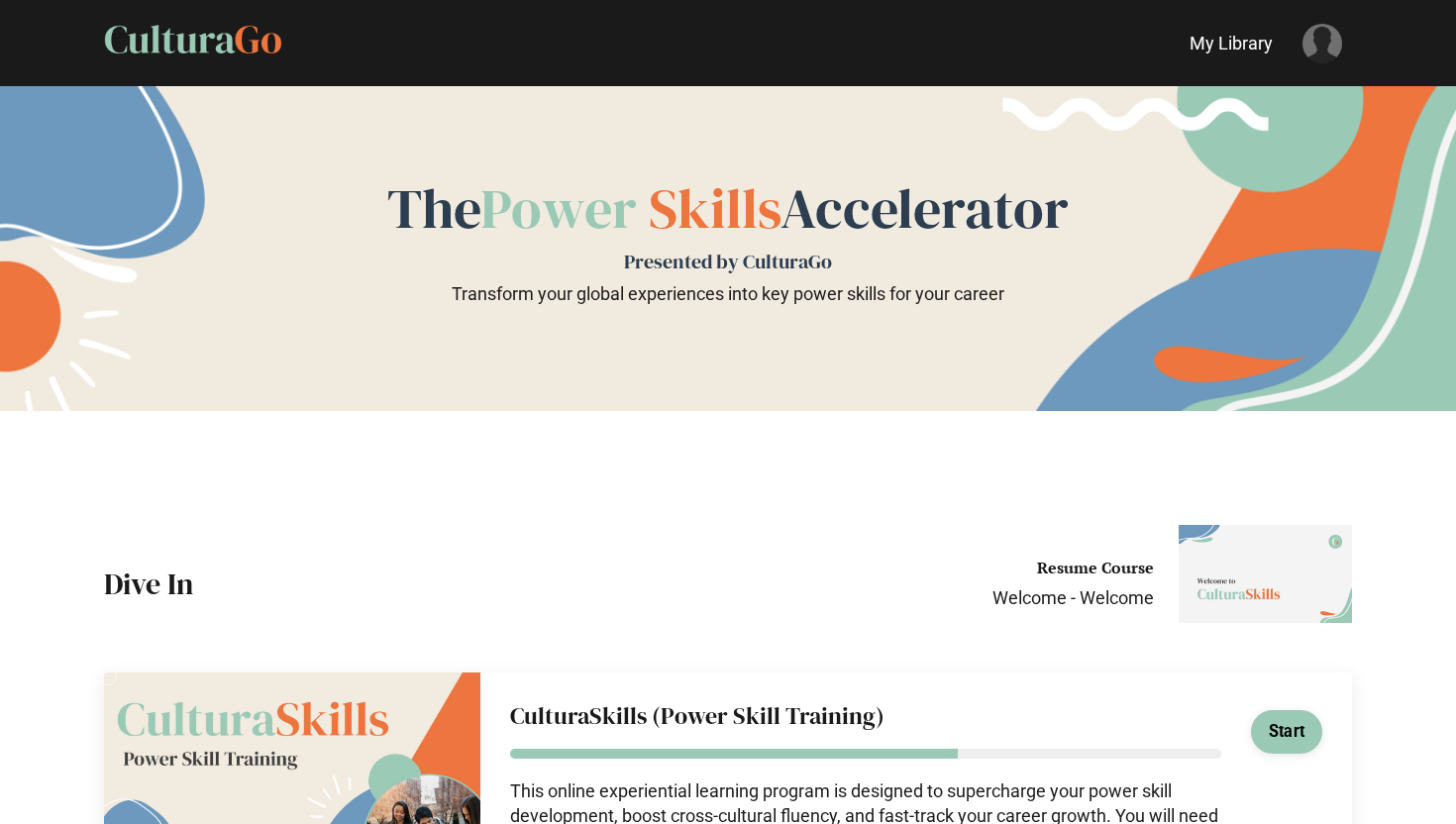 scroll, scrollTop: 0, scrollLeft: 0, axis: both 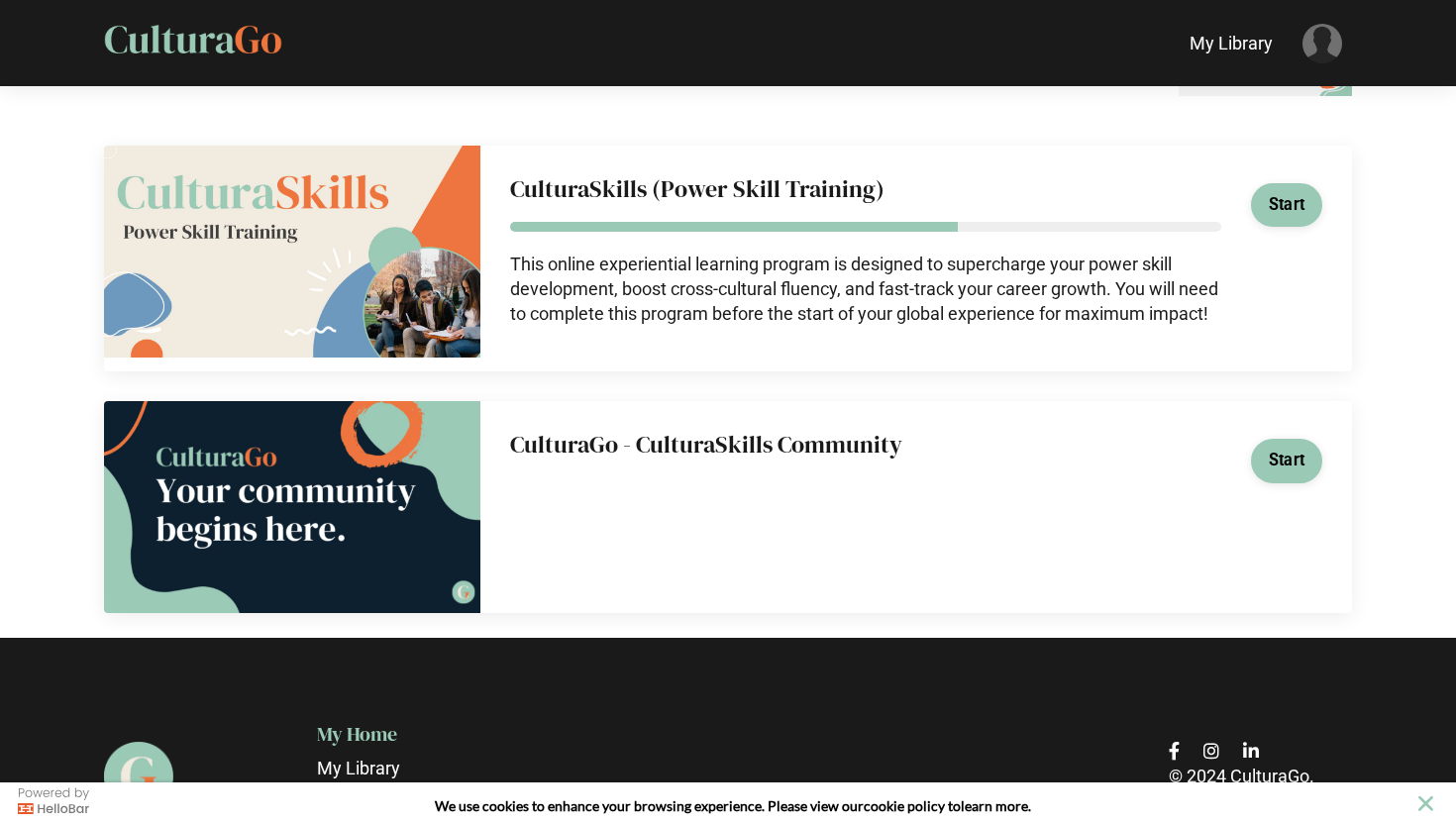 click on "CulturaGo - CulturaSkills Community
Start" at bounding box center [916, 258] 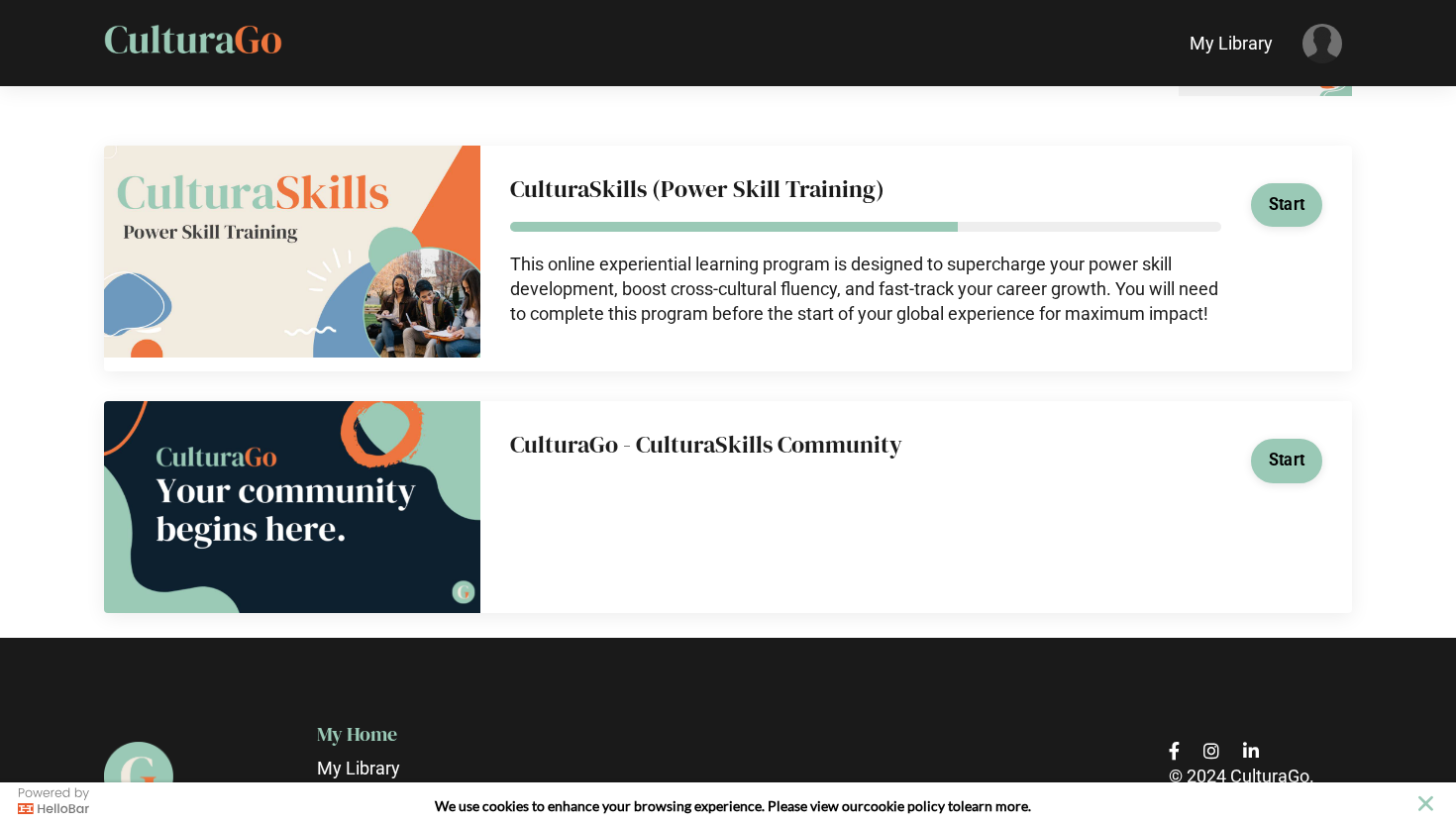 click on "CulturaGo - CulturaSkills Community" at bounding box center (866, 445) 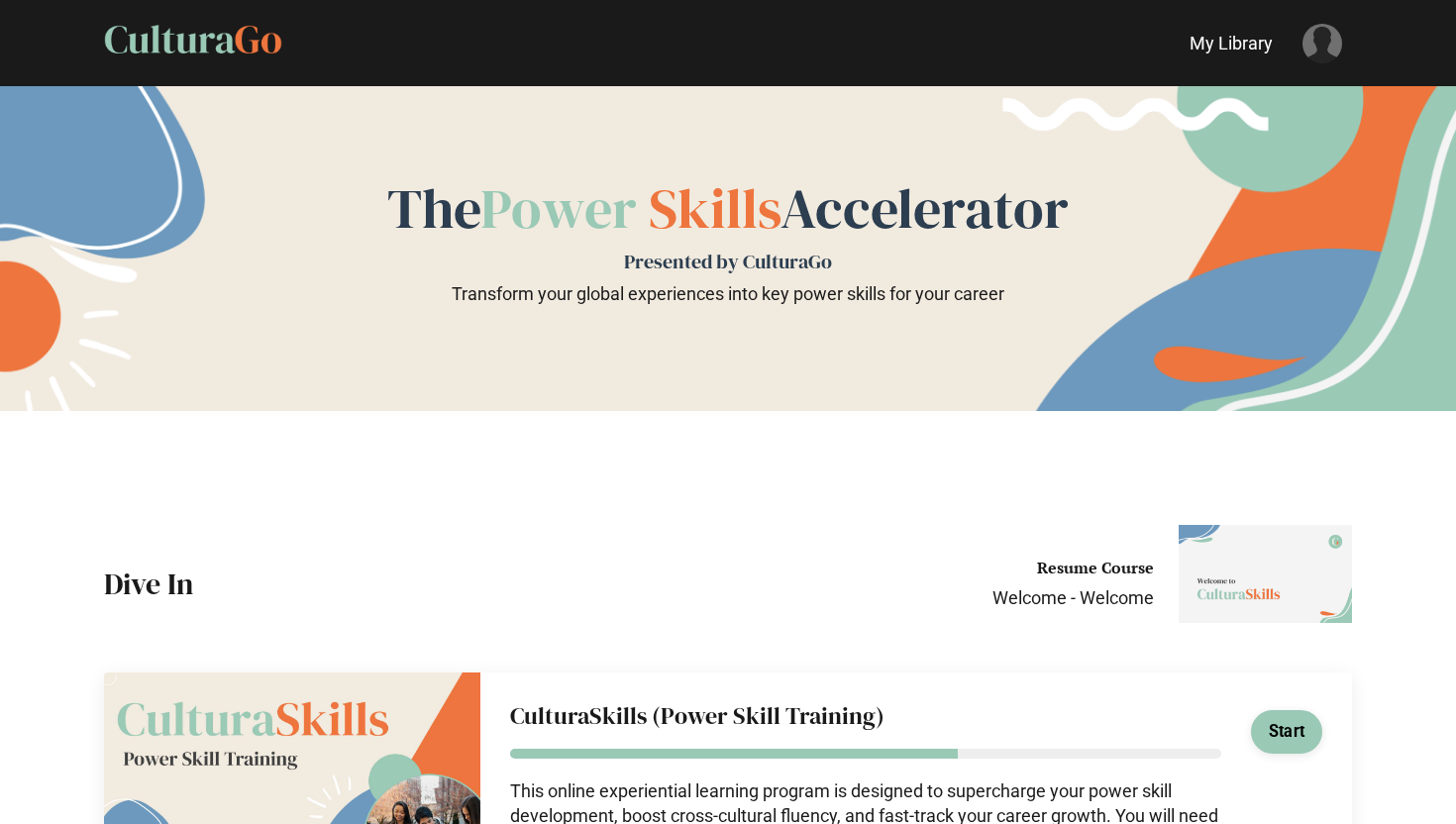 scroll, scrollTop: 0, scrollLeft: 0, axis: both 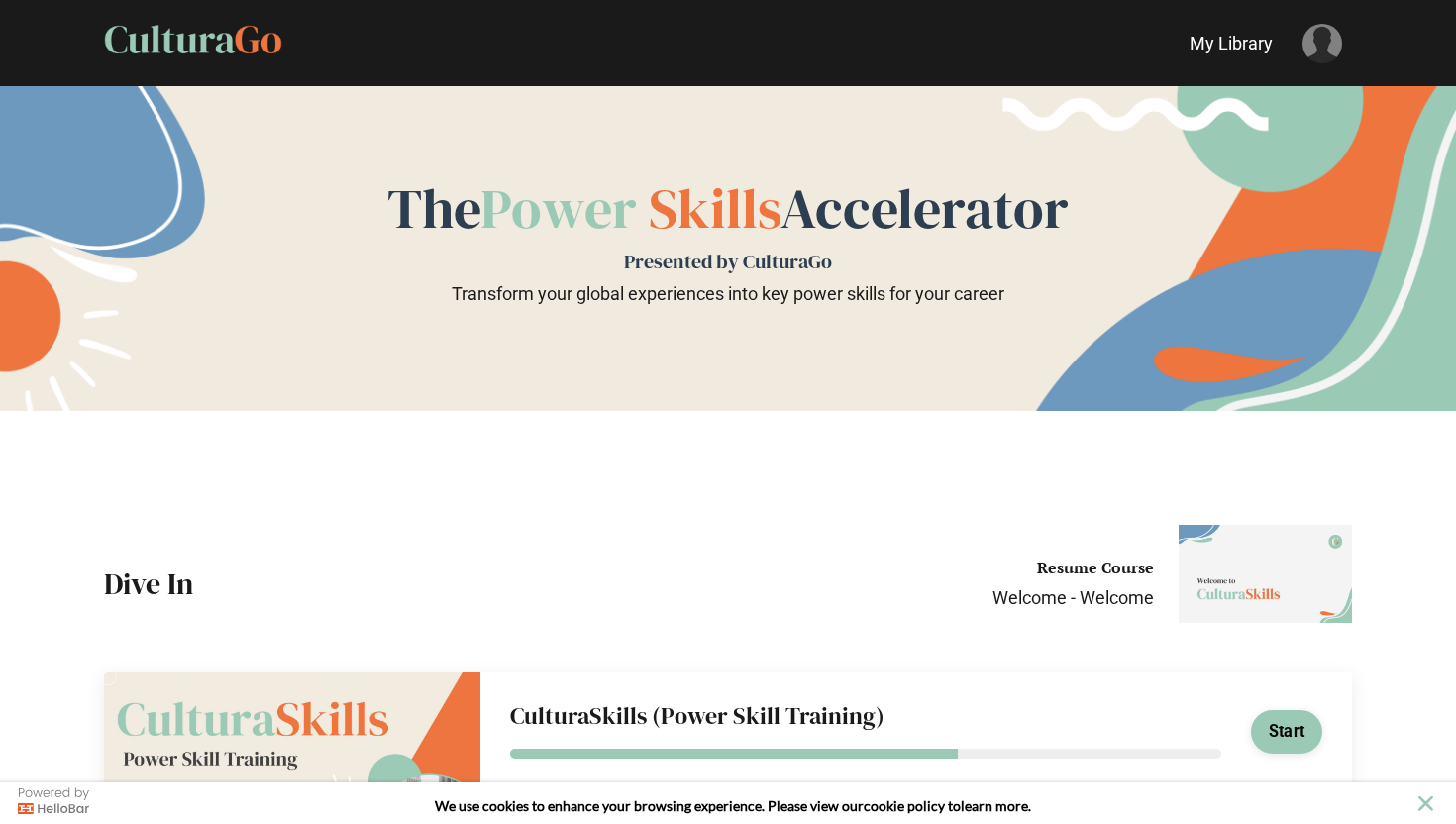 click at bounding box center [1322, 44] 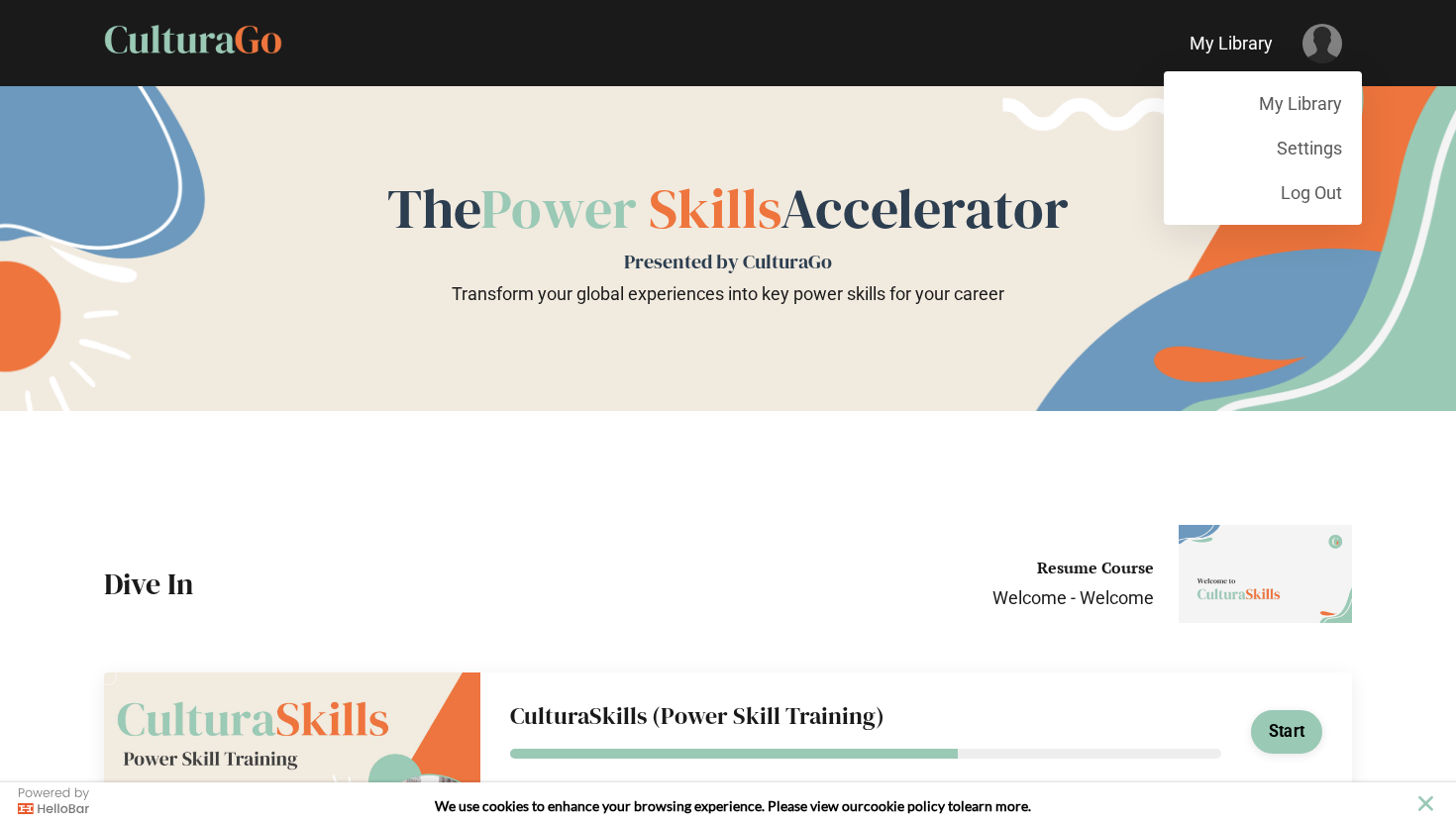 click at bounding box center (1322, 44) 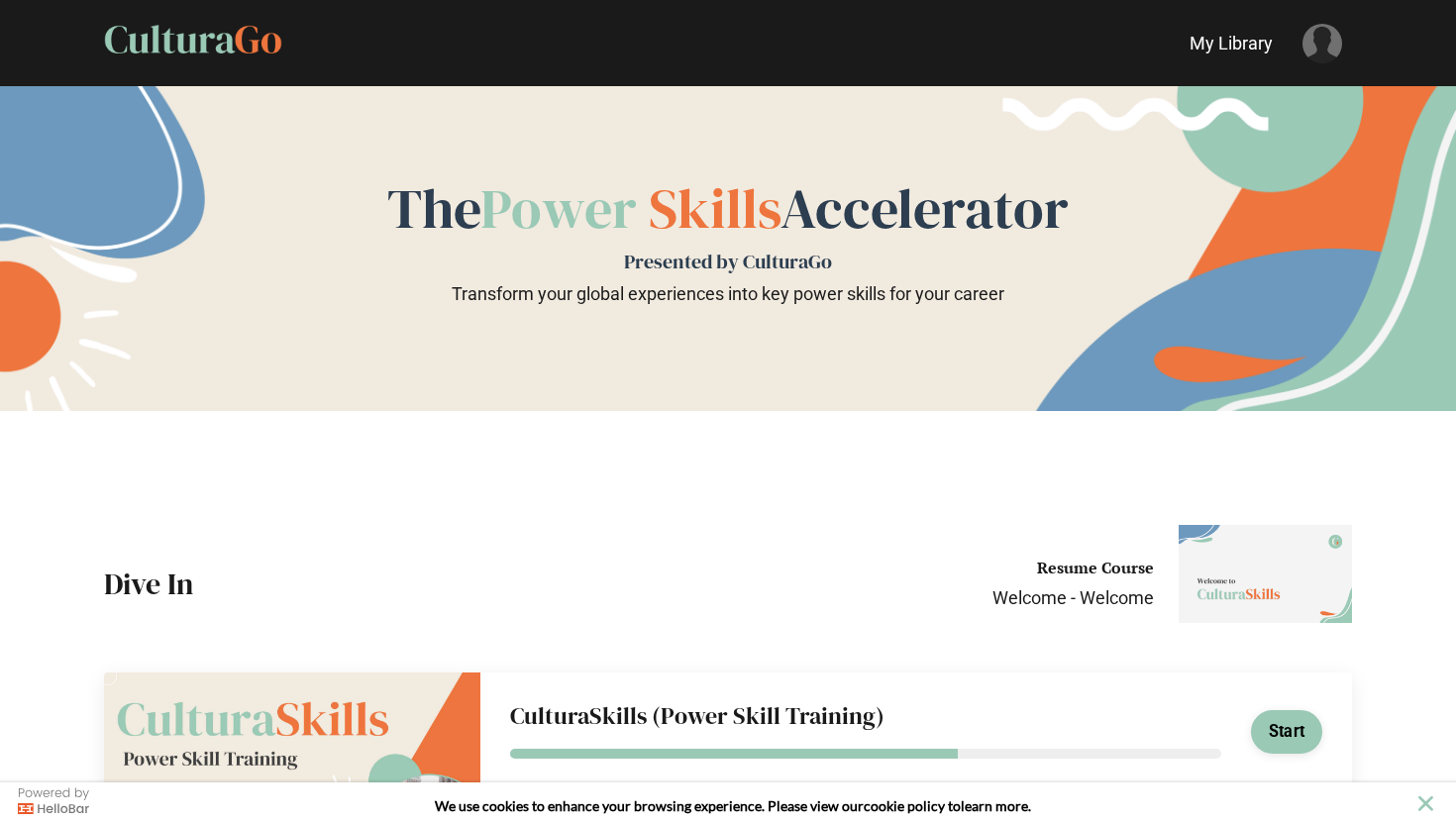 click on "My Library" at bounding box center [1231, 43] 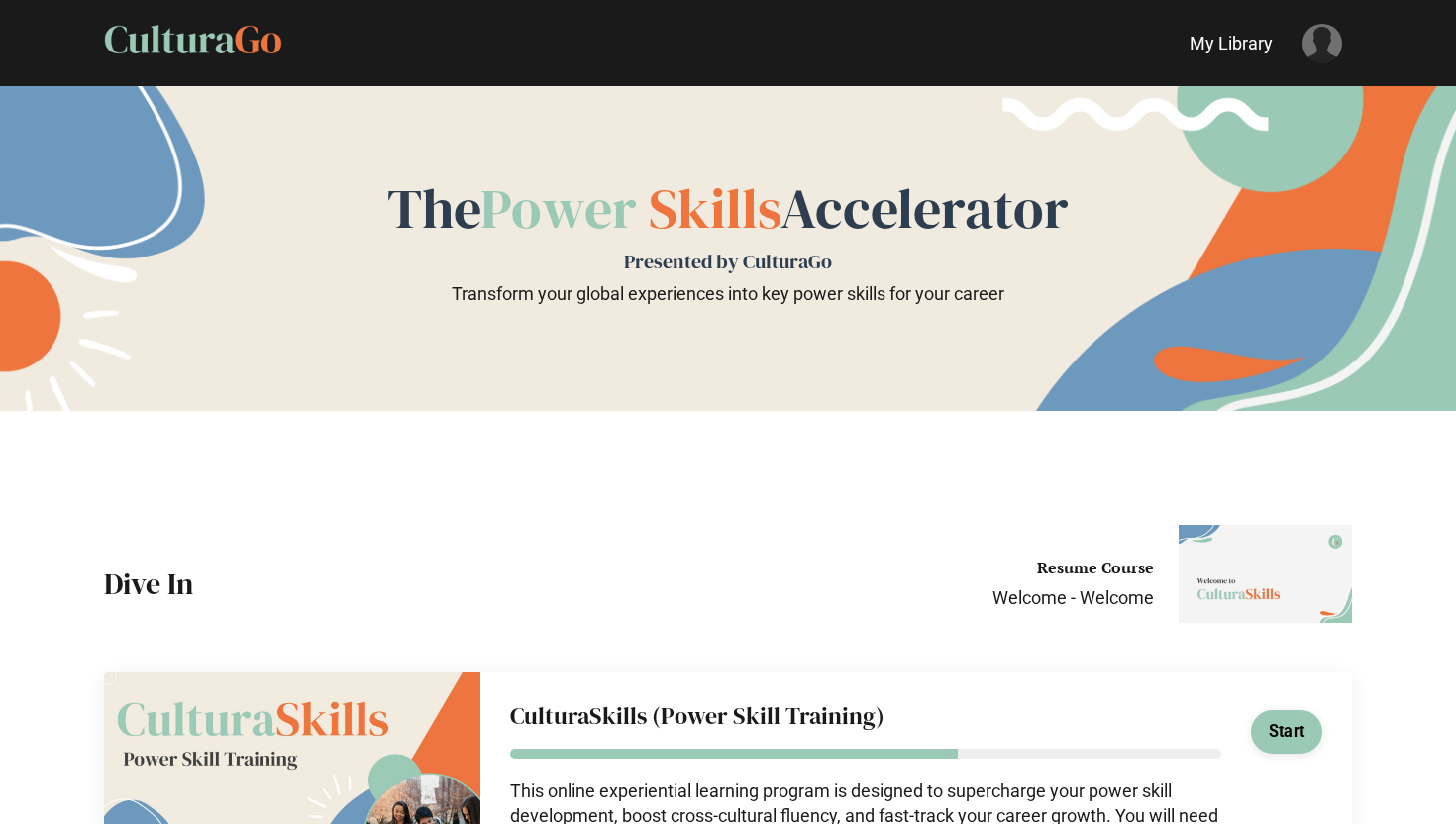 scroll, scrollTop: 0, scrollLeft: 0, axis: both 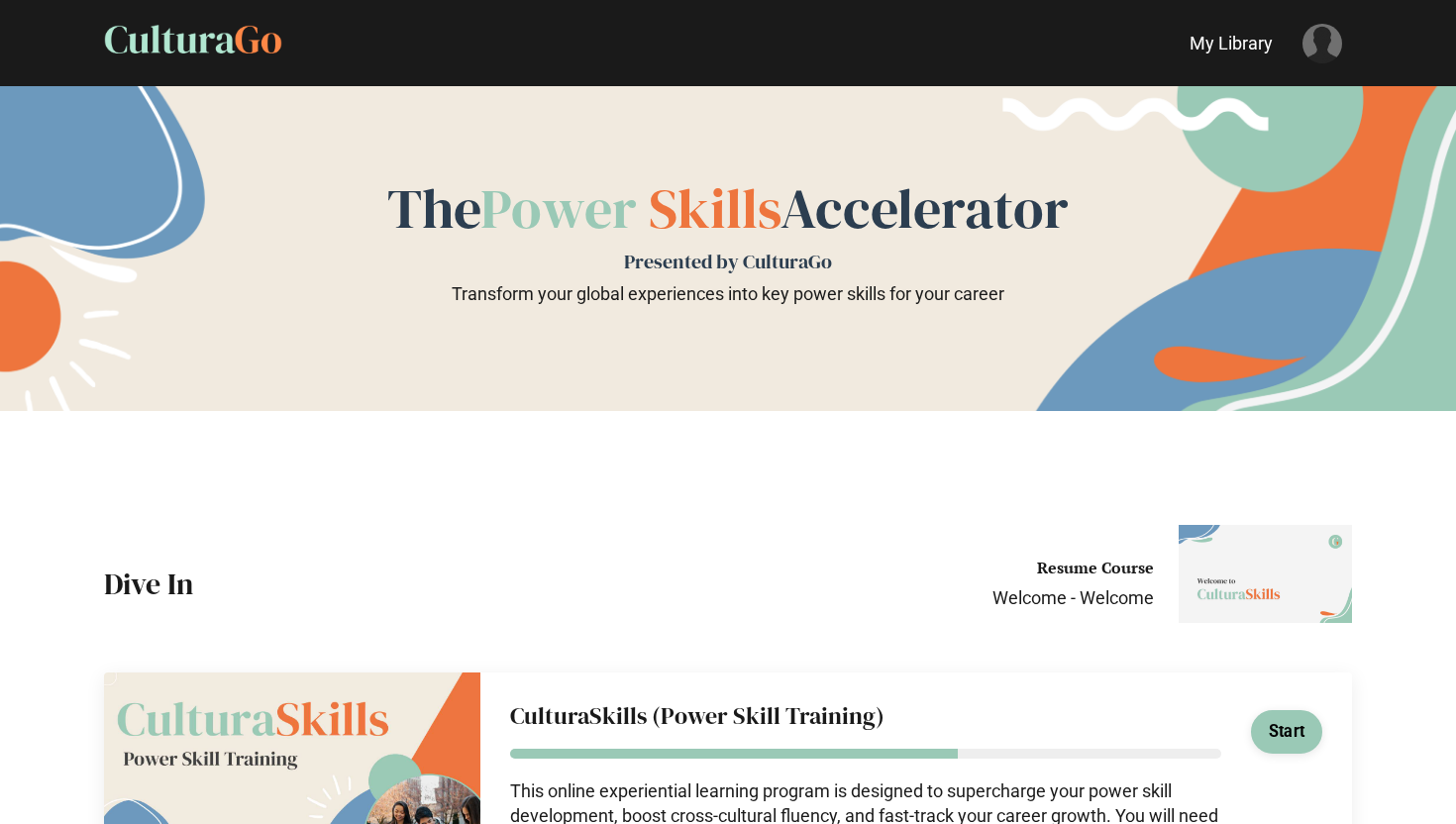 click at bounding box center (193, 42) 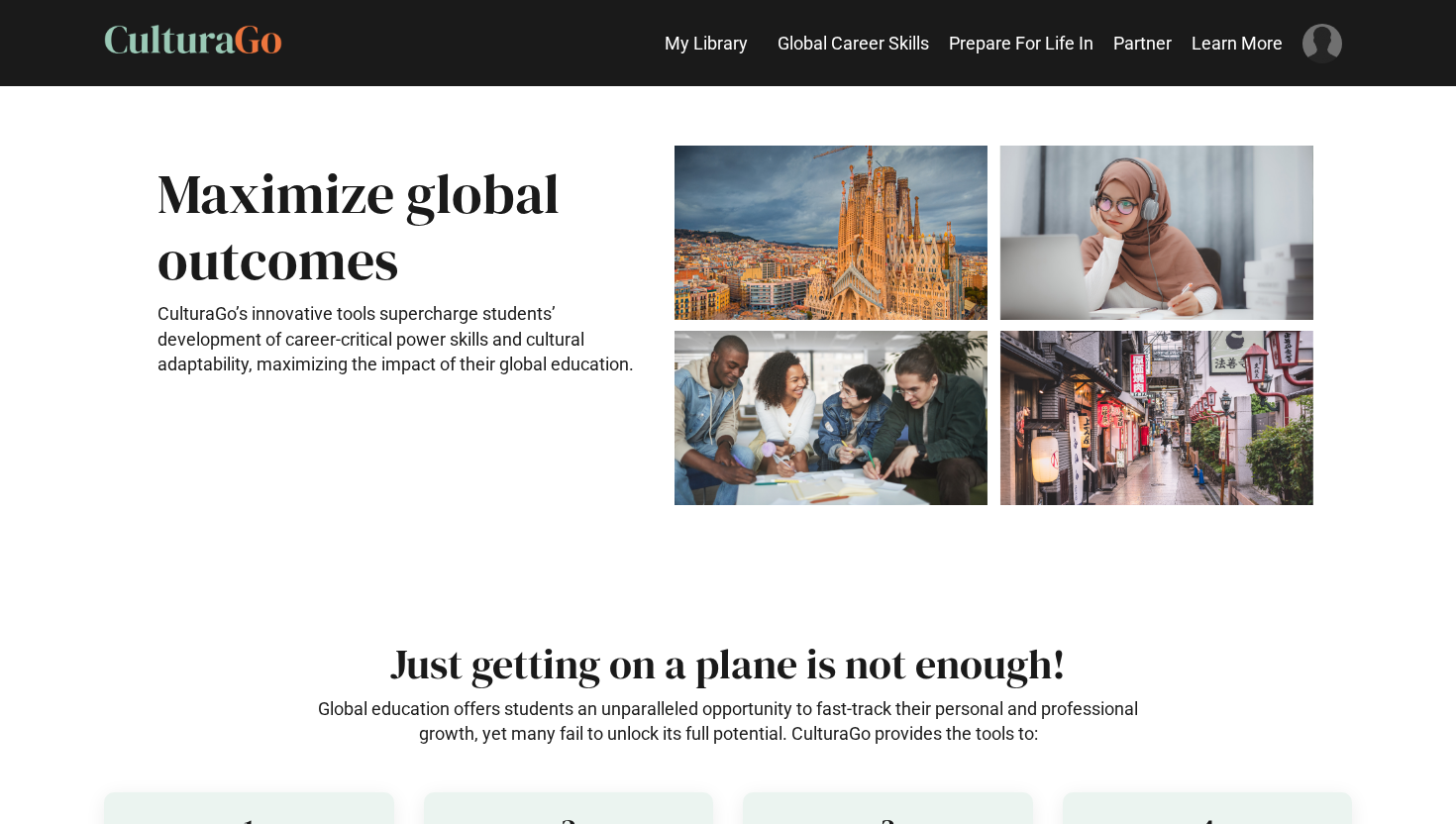 scroll, scrollTop: 0, scrollLeft: 0, axis: both 